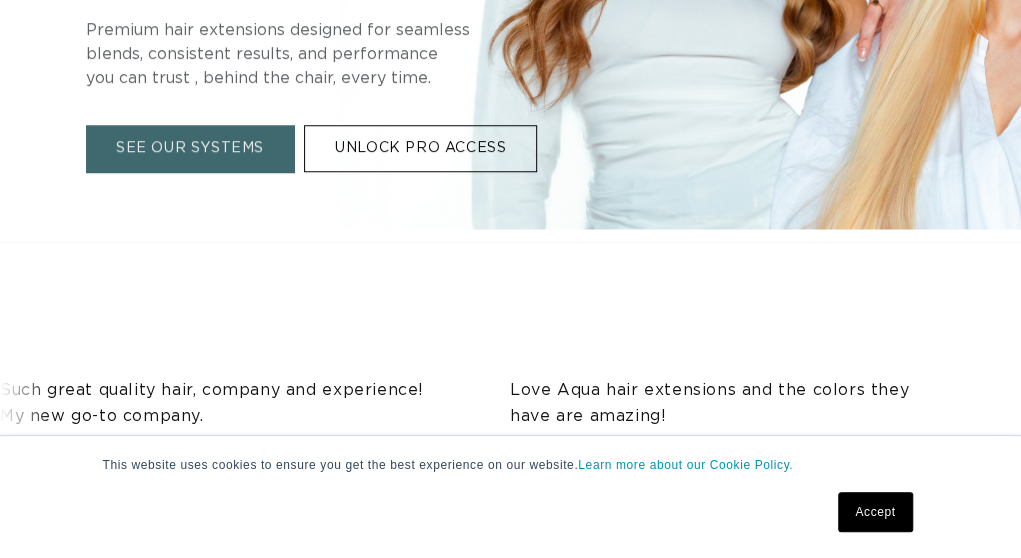 scroll, scrollTop: 595, scrollLeft: 0, axis: vertical 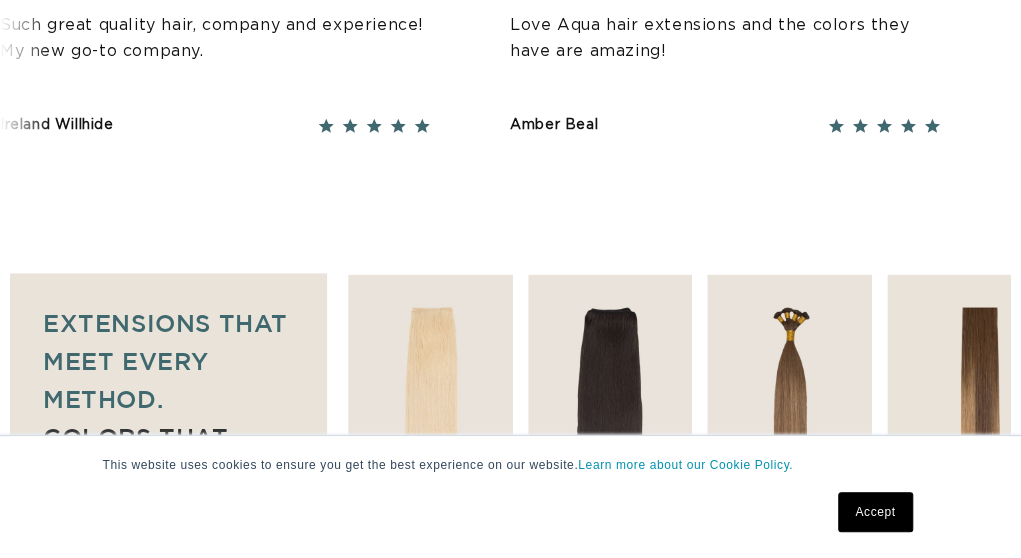 click on "Accept" at bounding box center (875, 512) 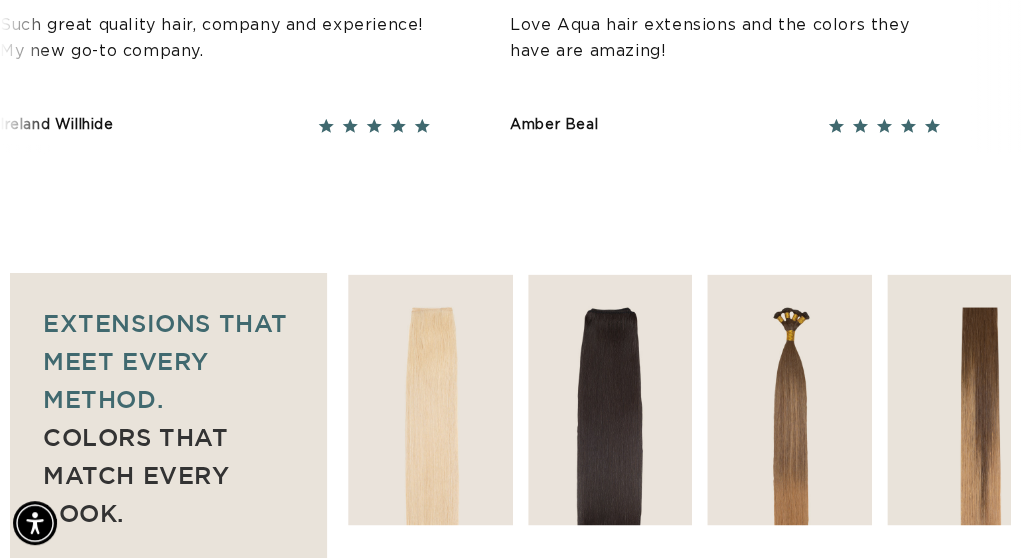 scroll, scrollTop: 1727, scrollLeft: 0, axis: vertical 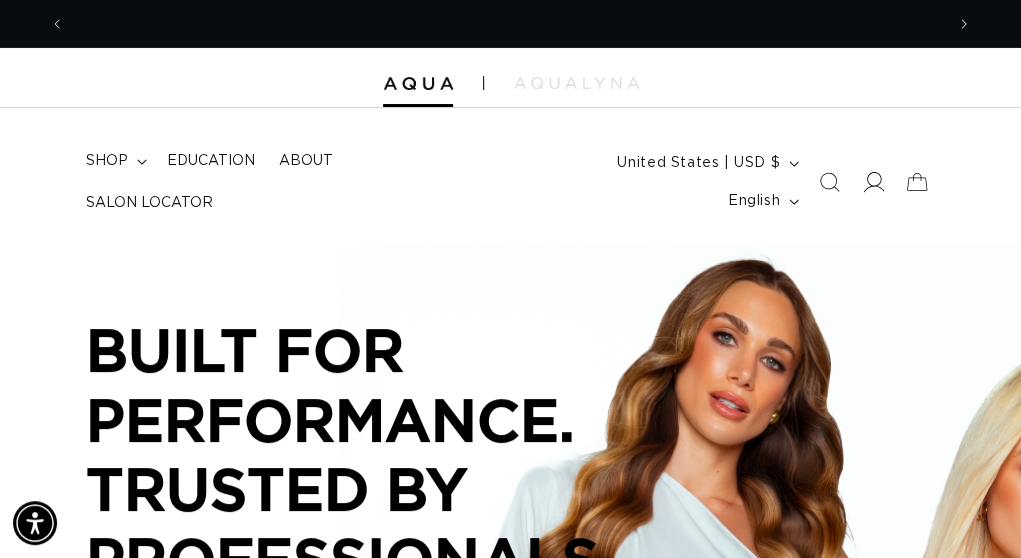 click 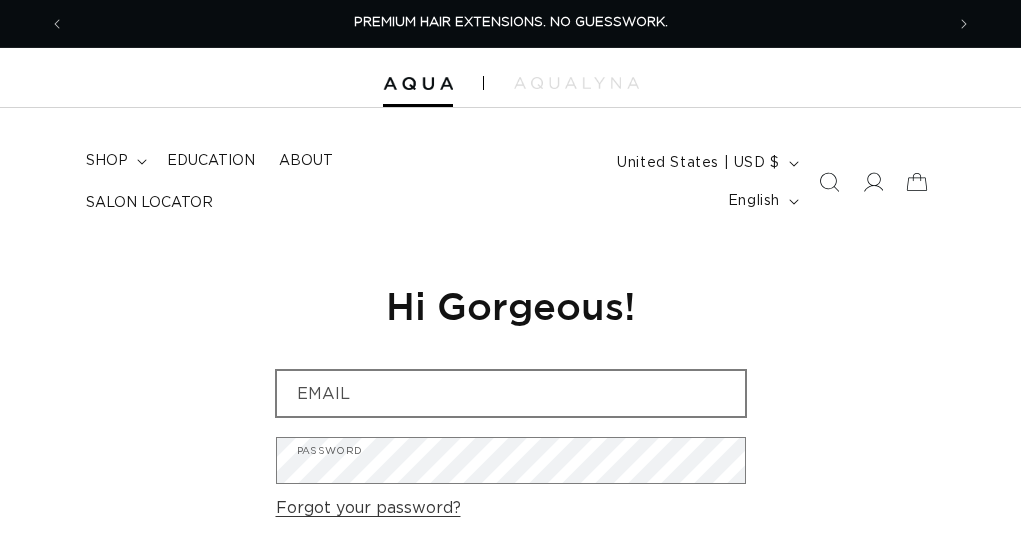 scroll, scrollTop: 0, scrollLeft: 0, axis: both 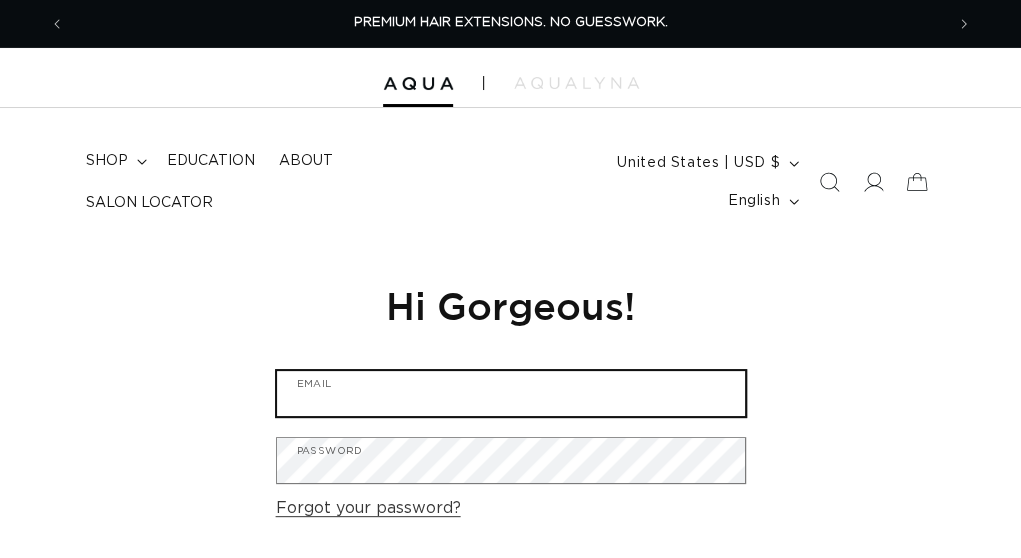 type on "nicolezanchez6@gmail.com" 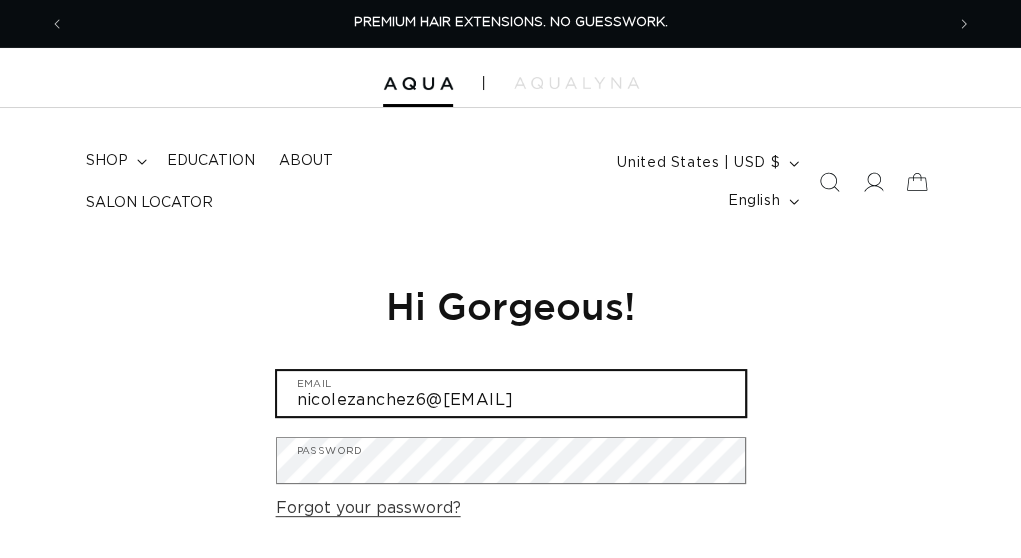 drag, startPoint x: 614, startPoint y: 380, endPoint x: 576, endPoint y: 409, distance: 47.801674 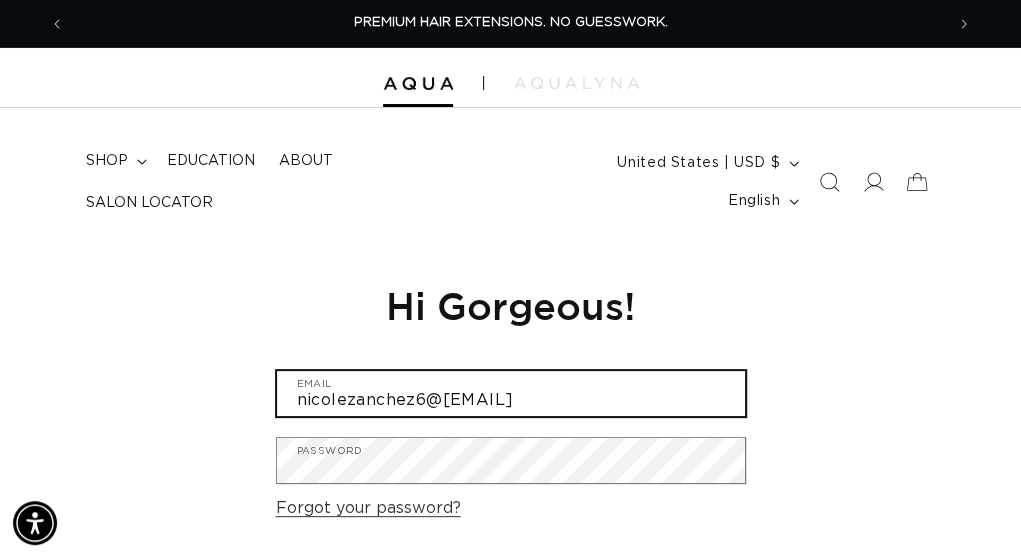 scroll, scrollTop: 371, scrollLeft: 0, axis: vertical 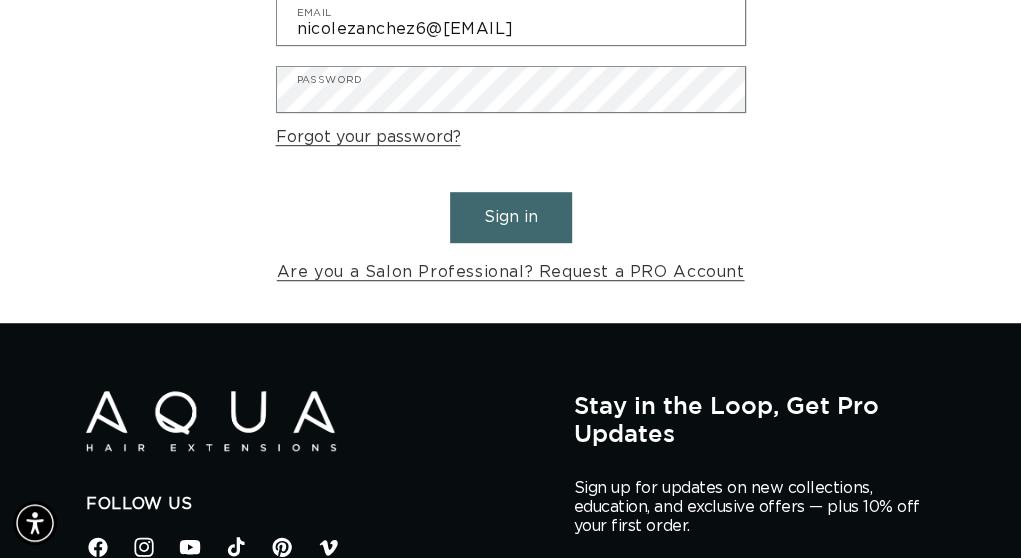 click on "Sign in" at bounding box center [511, 217] 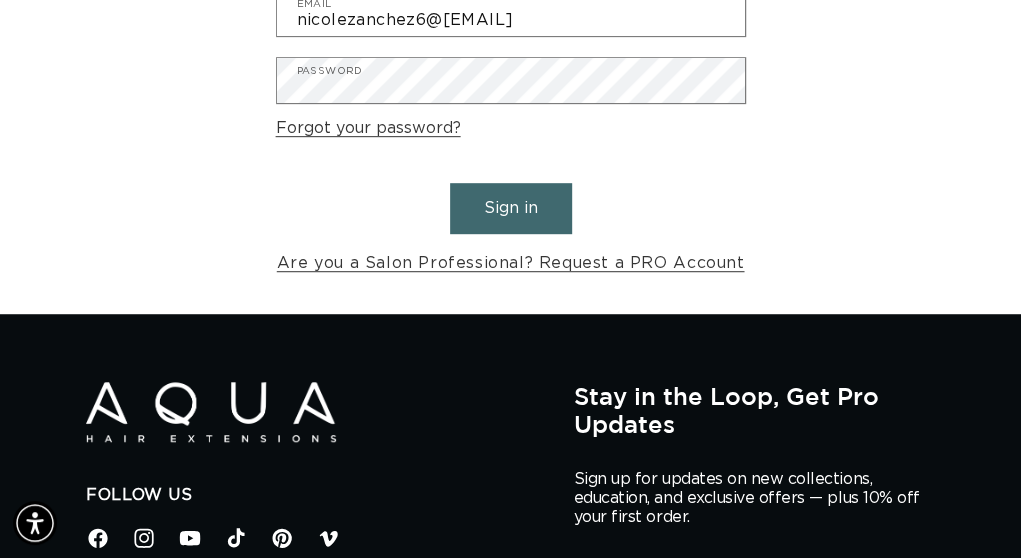 scroll, scrollTop: 0, scrollLeft: 1757, axis: horizontal 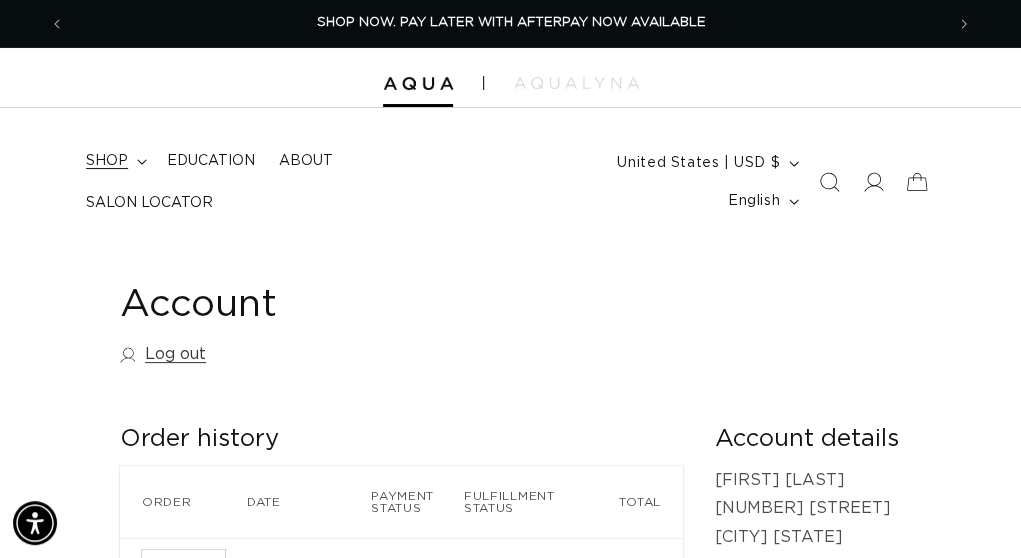 click on "shop" at bounding box center (114, 161) 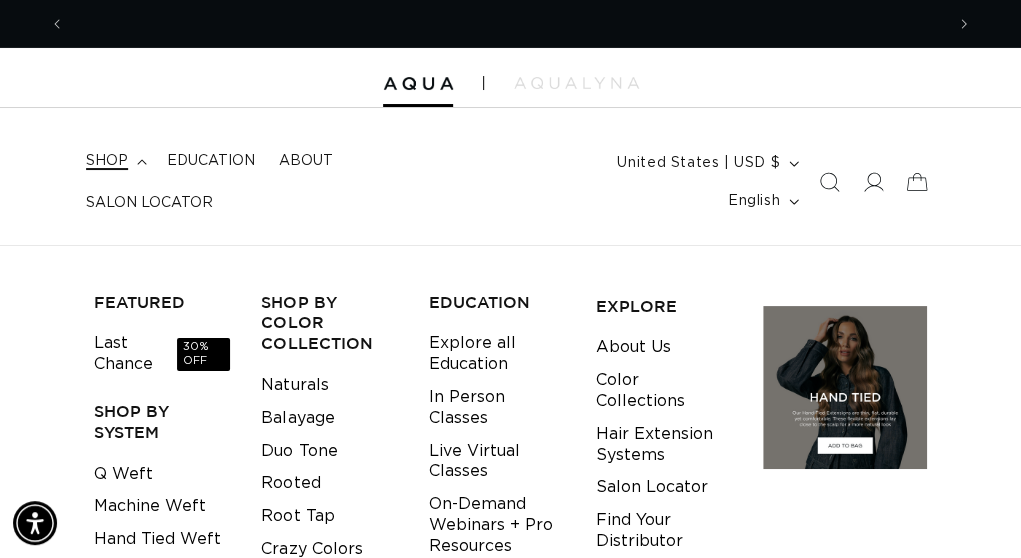 scroll, scrollTop: 0, scrollLeft: 1757, axis: horizontal 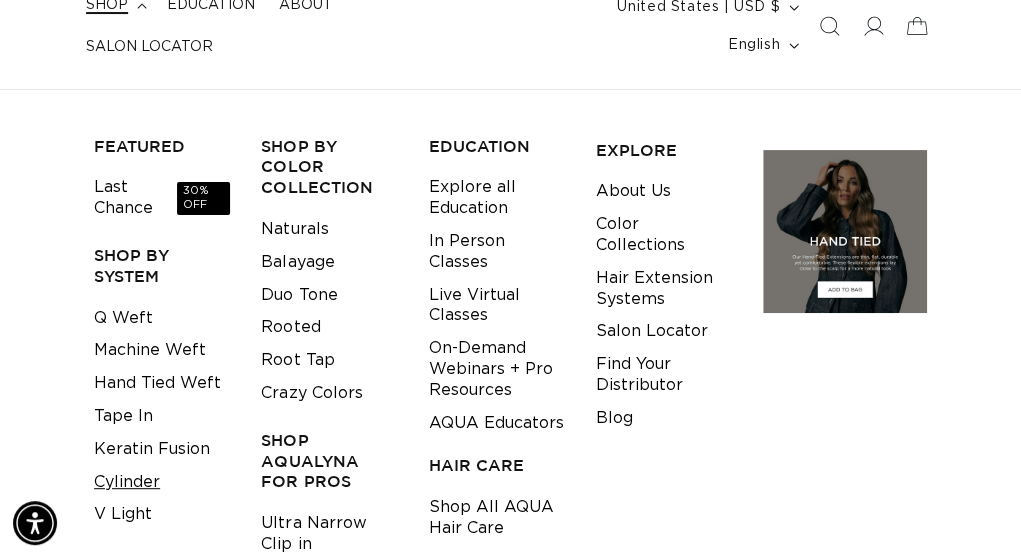 click on "Cylinder" at bounding box center (127, 482) 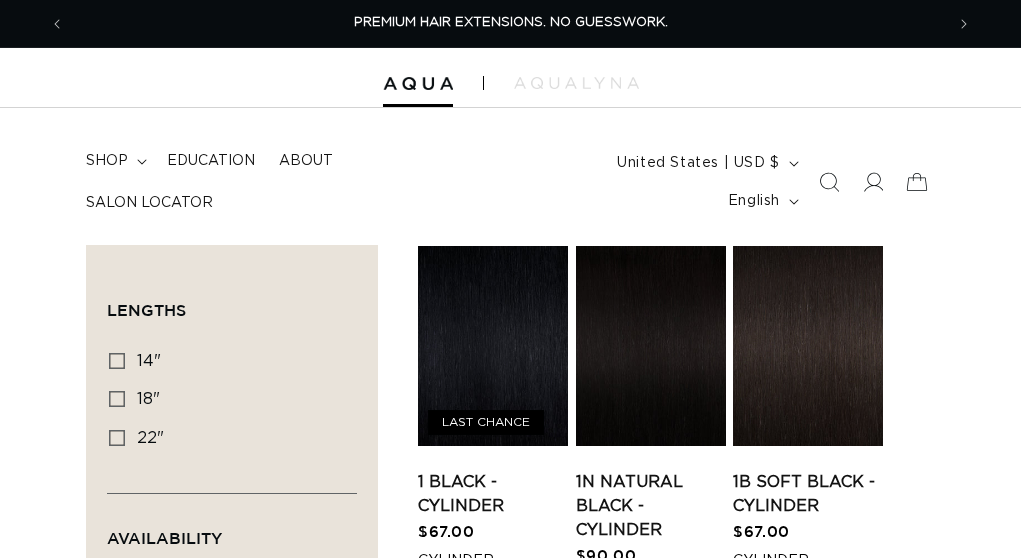 scroll, scrollTop: 0, scrollLeft: 0, axis: both 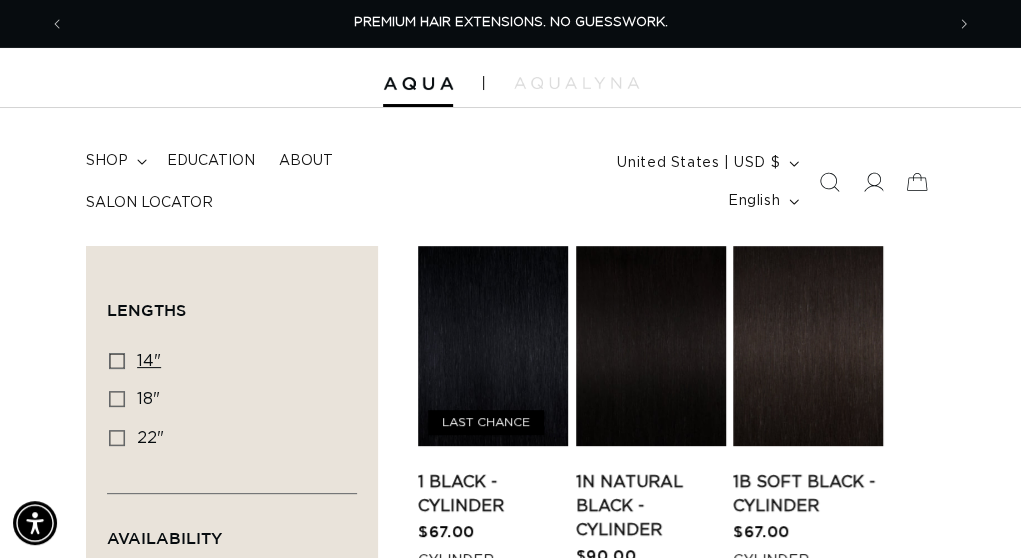 click 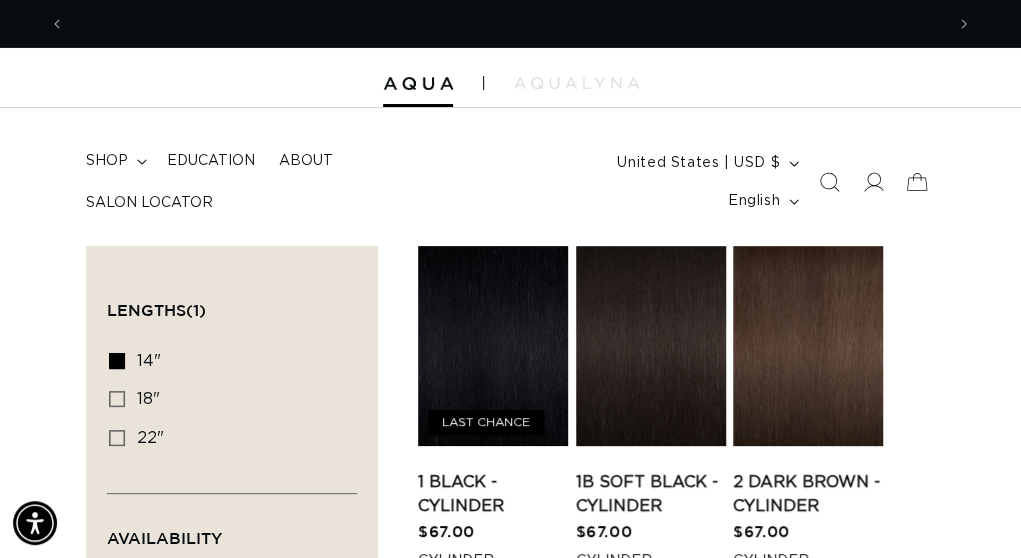 scroll, scrollTop: 0, scrollLeft: 878, axis: horizontal 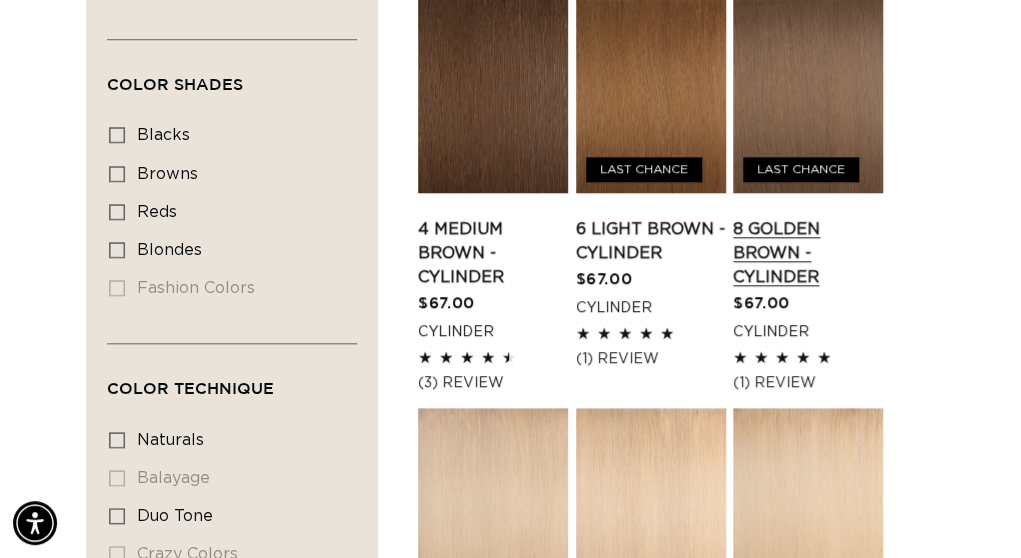 click on "8 Golden Brown - Cylinder" at bounding box center (808, 253) 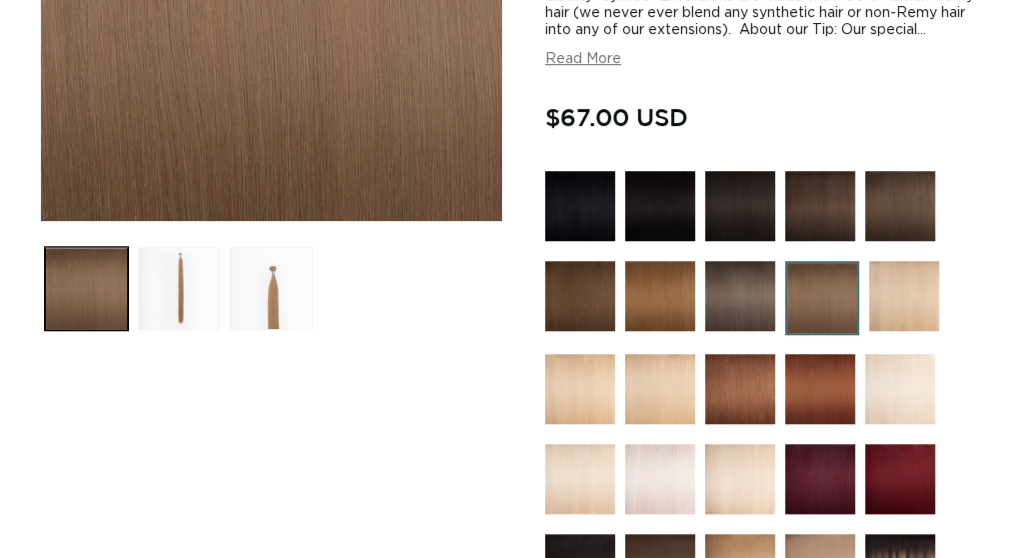 scroll, scrollTop: 556, scrollLeft: 0, axis: vertical 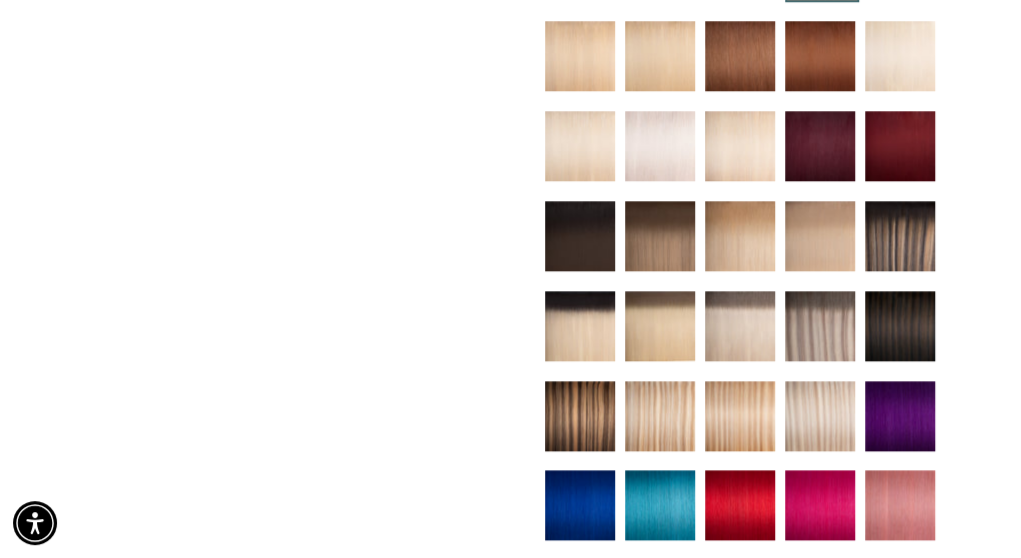 click at bounding box center [820, 326] 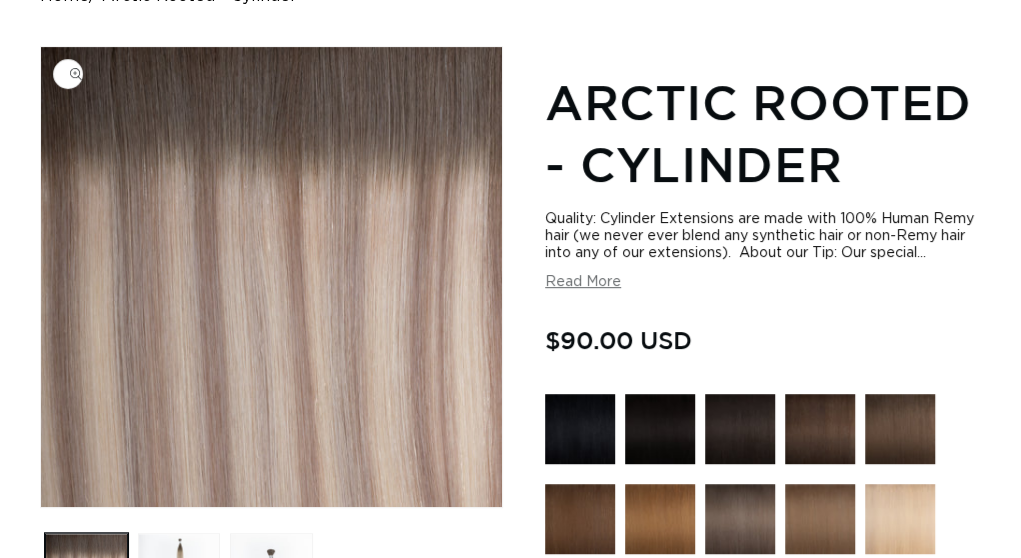 scroll, scrollTop: 278, scrollLeft: 0, axis: vertical 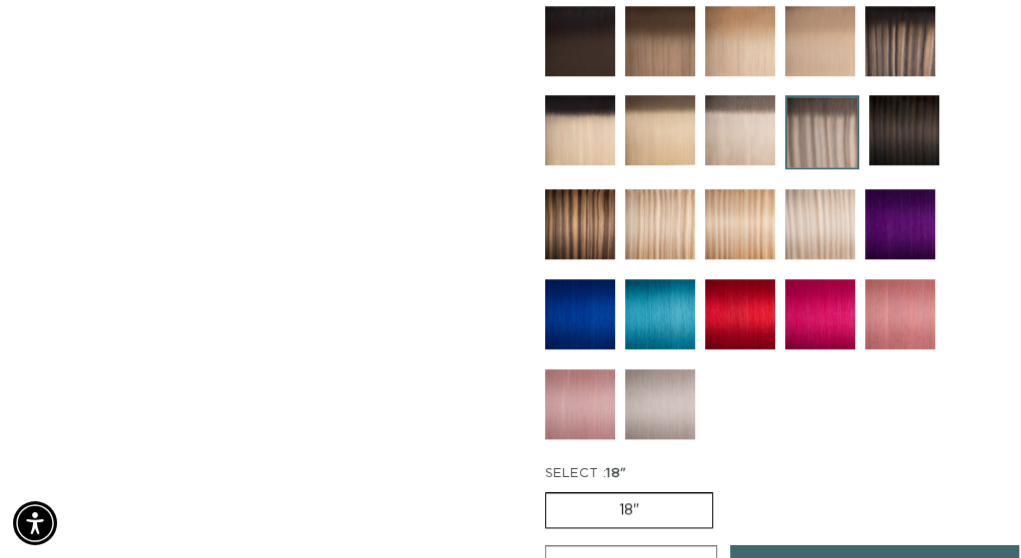click at bounding box center (740, 224) 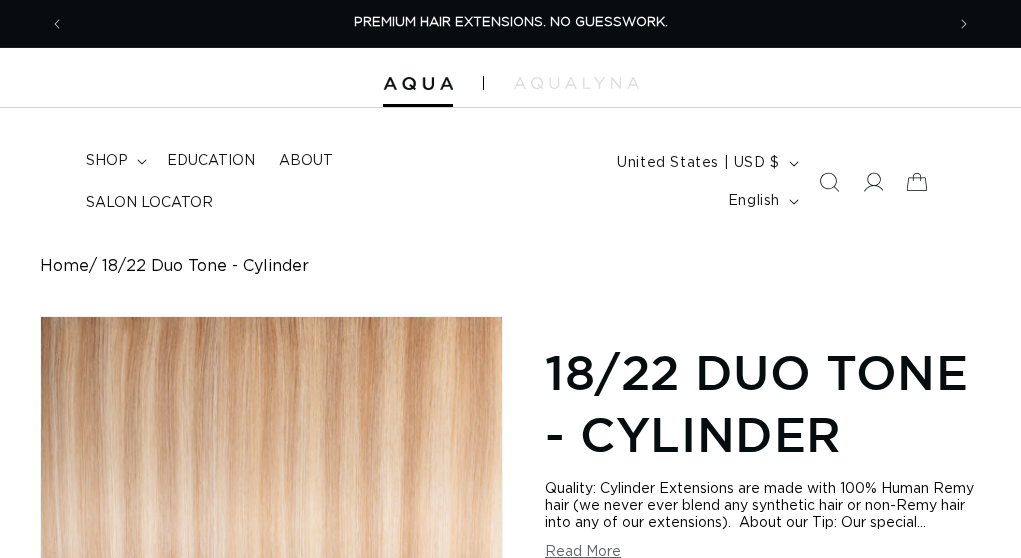 scroll, scrollTop: 0, scrollLeft: 0, axis: both 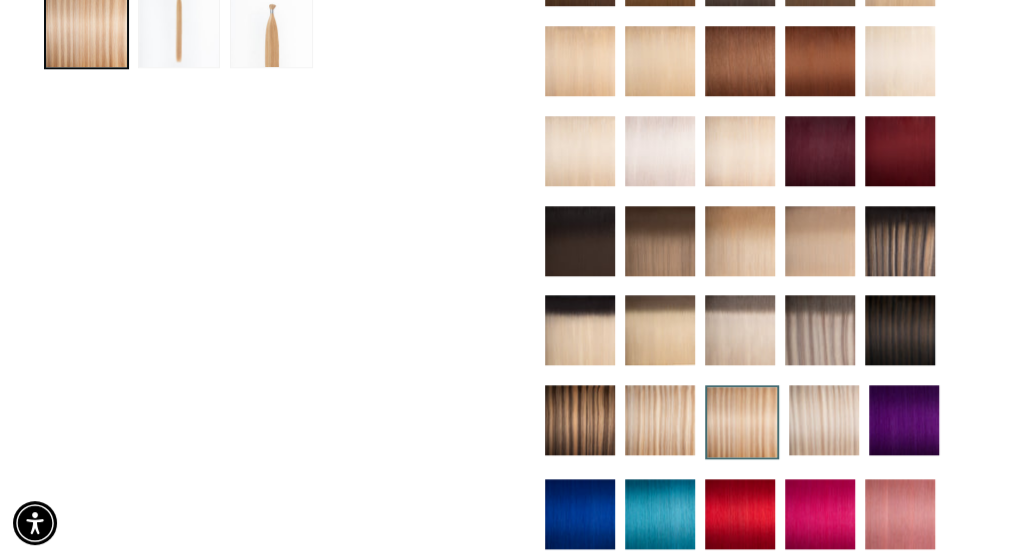 click at bounding box center [660, 420] 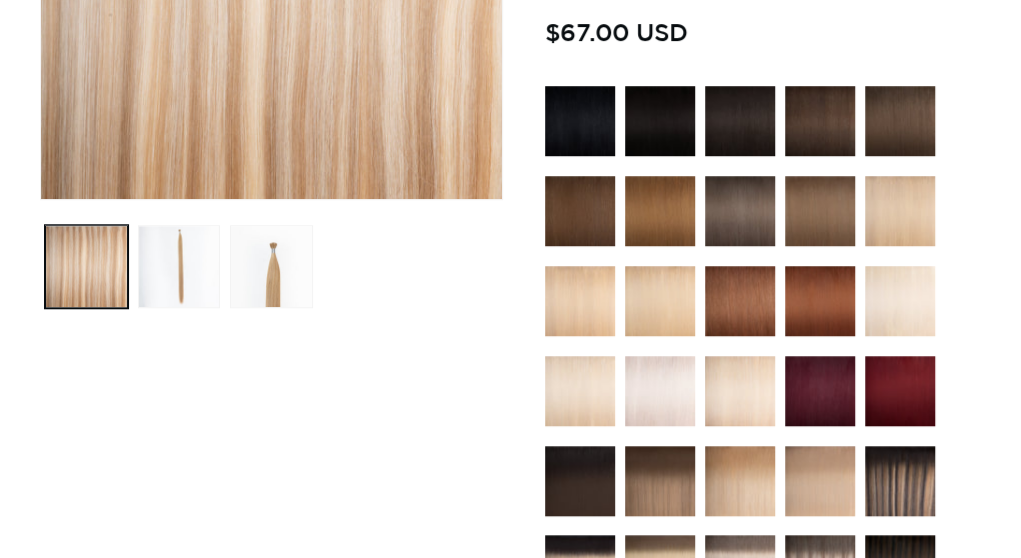 scroll, scrollTop: 878, scrollLeft: 0, axis: vertical 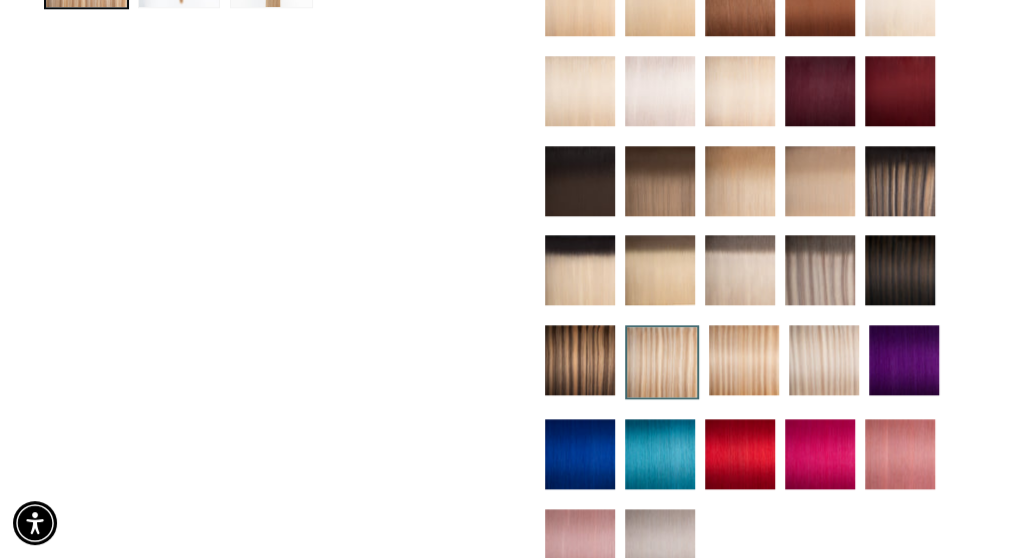 click at bounding box center (580, 360) 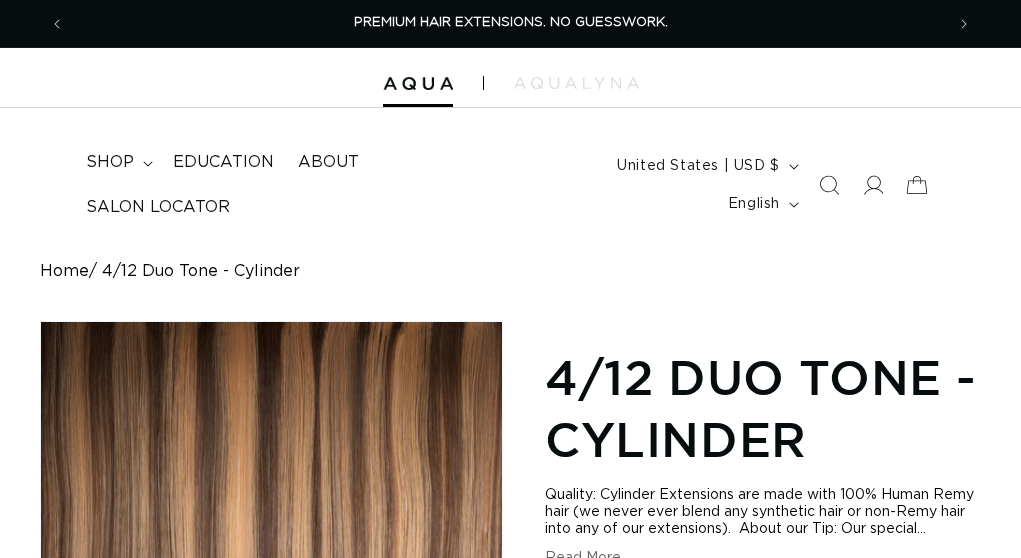 scroll, scrollTop: 0, scrollLeft: 0, axis: both 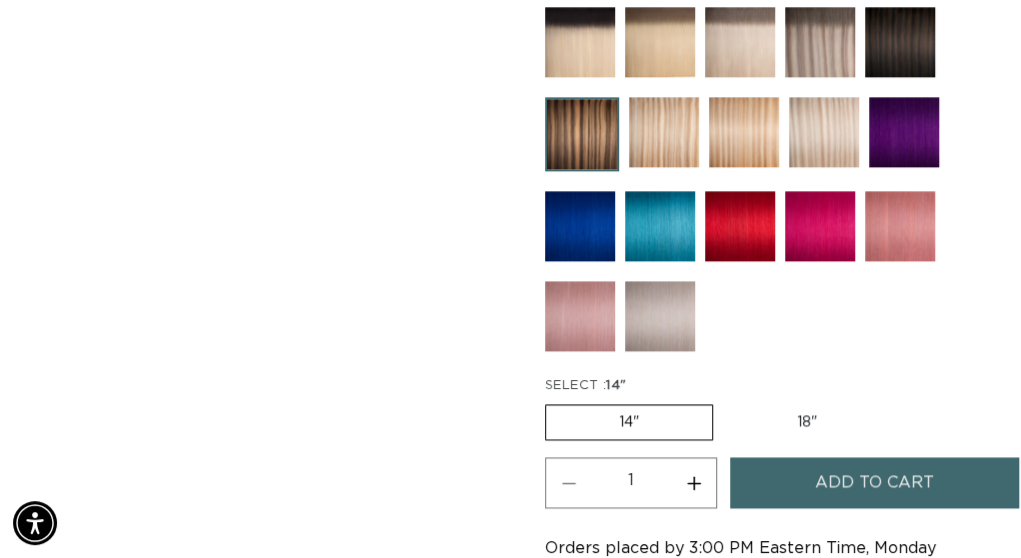 click at bounding box center (824, 132) 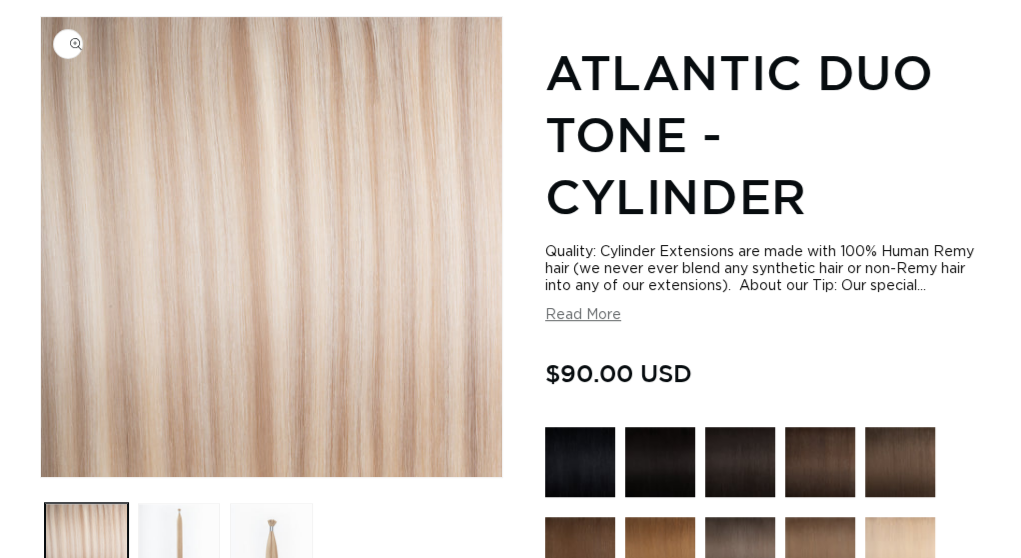 scroll, scrollTop: 222, scrollLeft: 0, axis: vertical 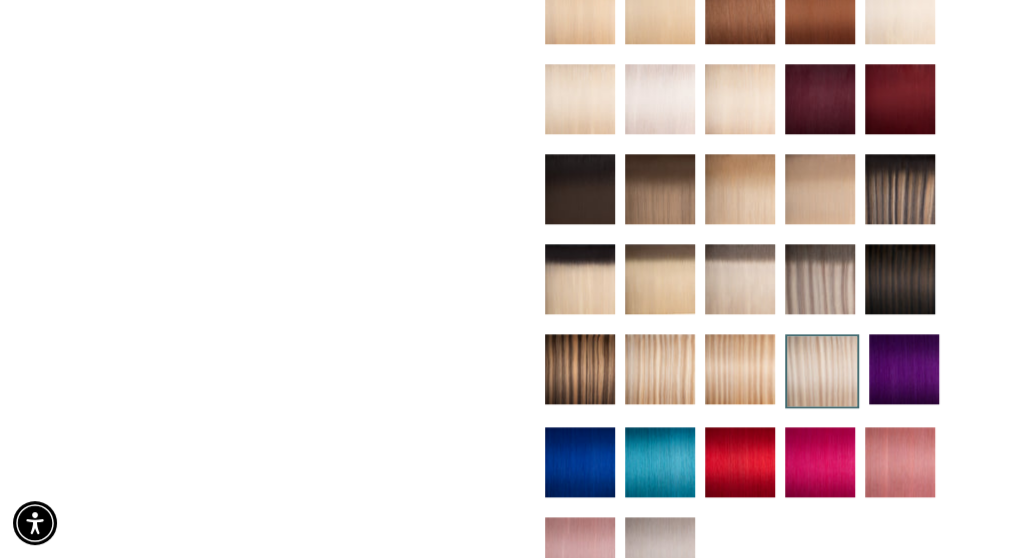 click at bounding box center [740, 369] 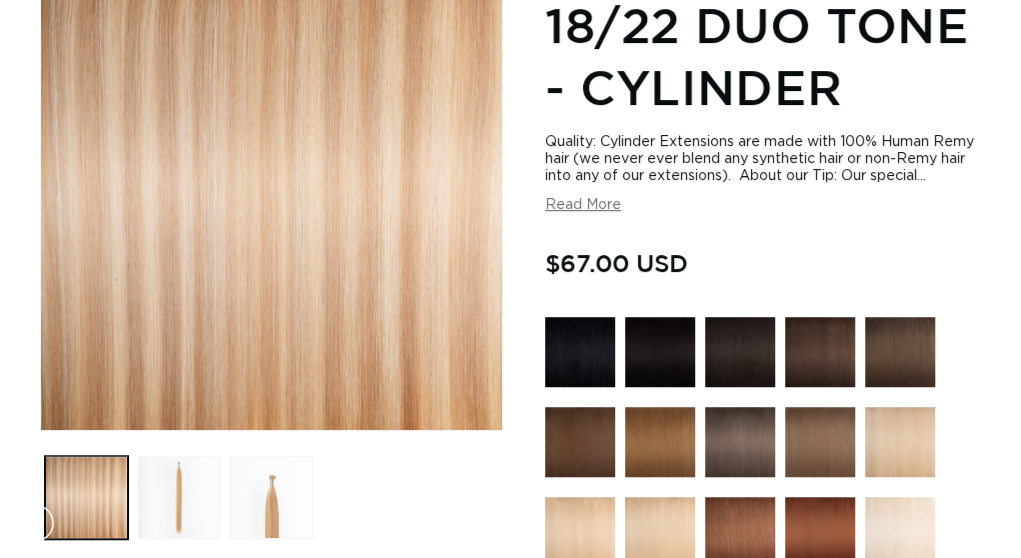 scroll, scrollTop: 706, scrollLeft: 0, axis: vertical 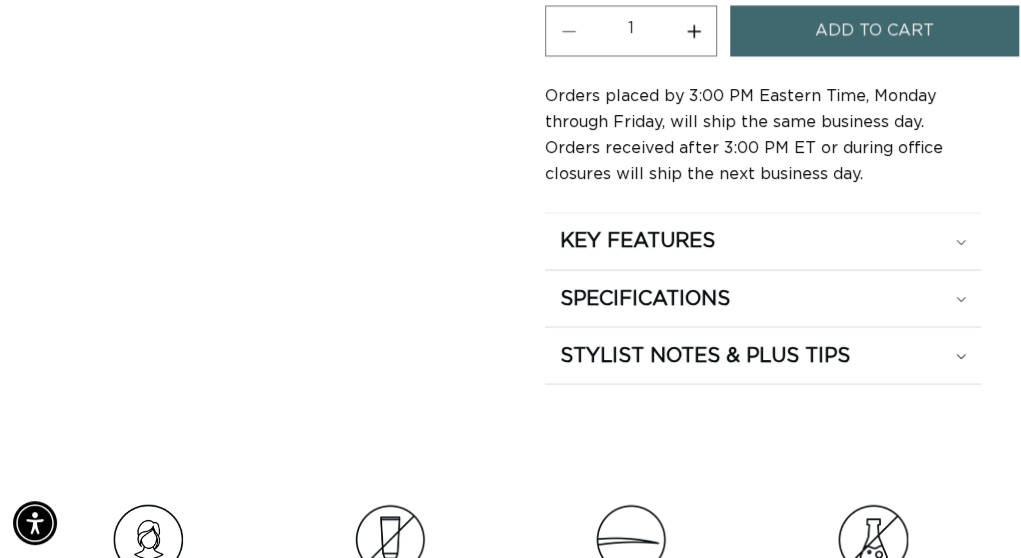 click on "Increase quantity for 18/22 Duo Tone - Cylinder" at bounding box center (693, 31) 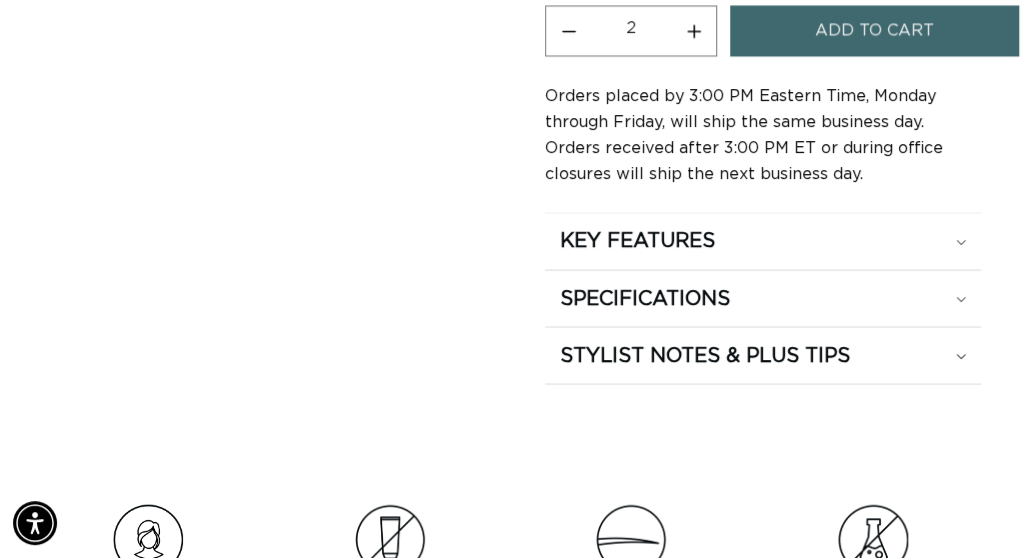 scroll, scrollTop: 0, scrollLeft: 1757, axis: horizontal 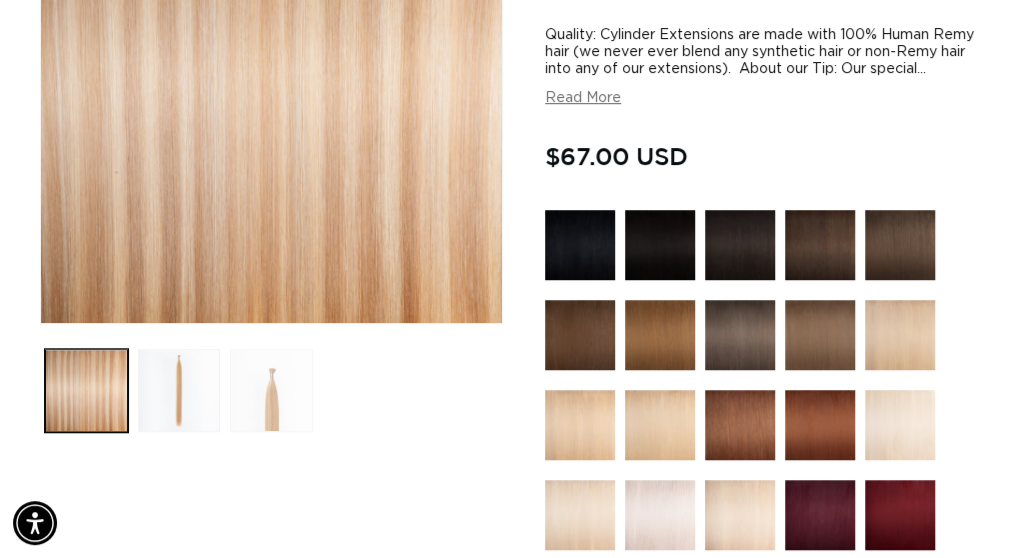 click at bounding box center [271, 390] 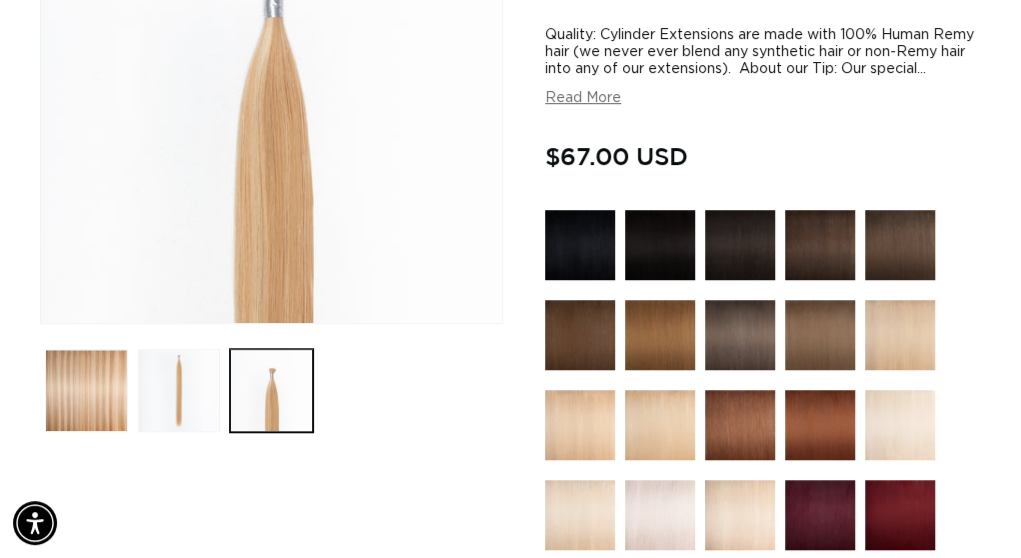 scroll, scrollTop: 0, scrollLeft: 0, axis: both 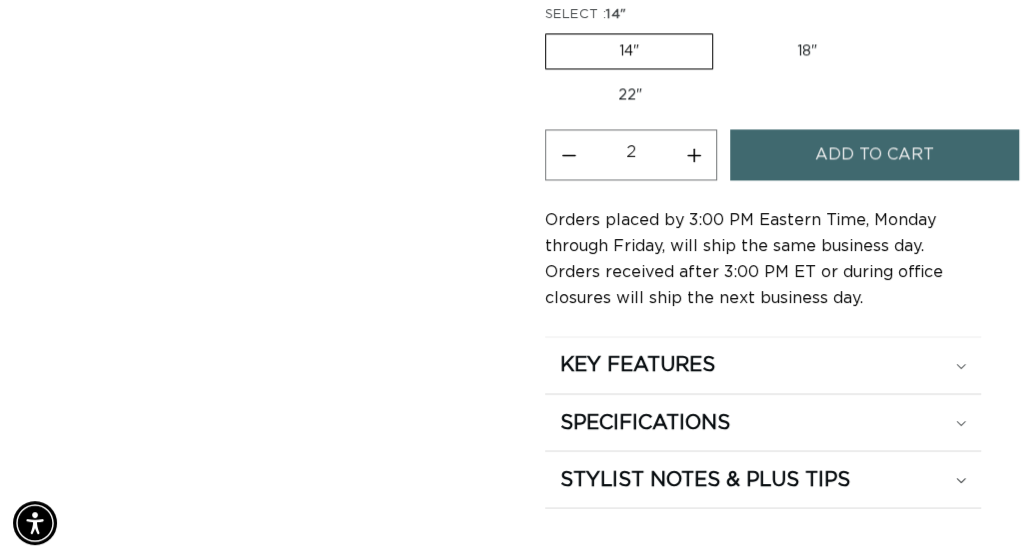 click on "Add to cart" at bounding box center (874, 154) 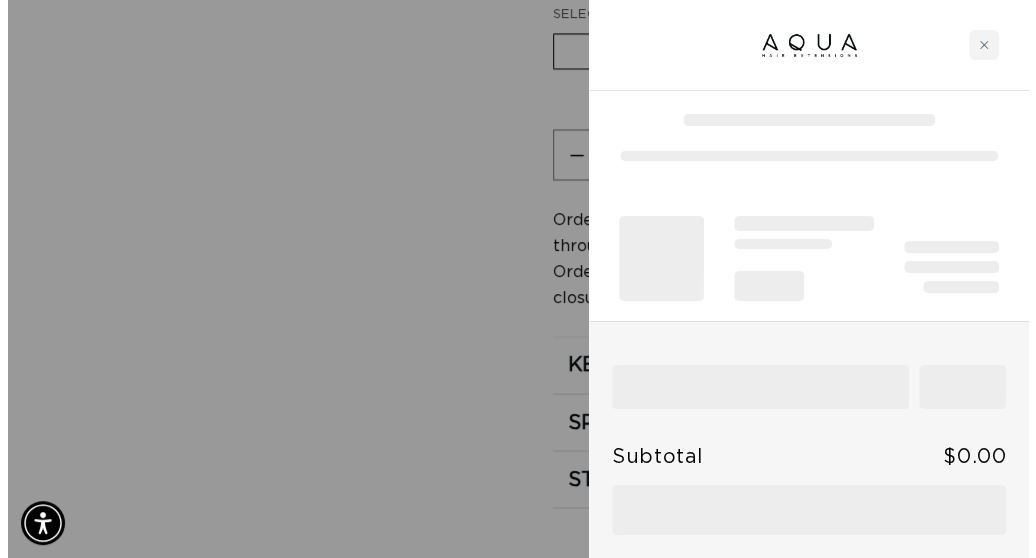 scroll, scrollTop: 1468, scrollLeft: 0, axis: vertical 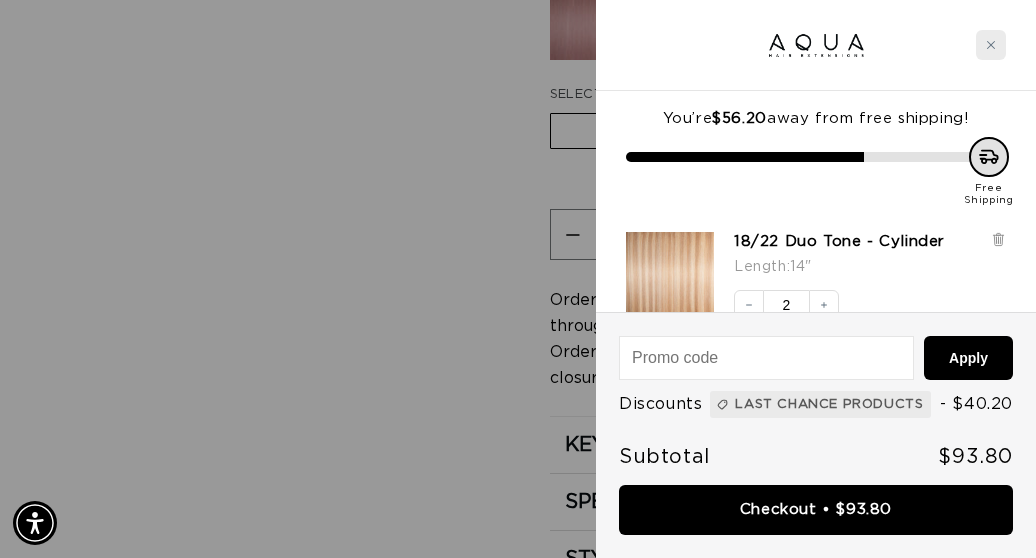 click 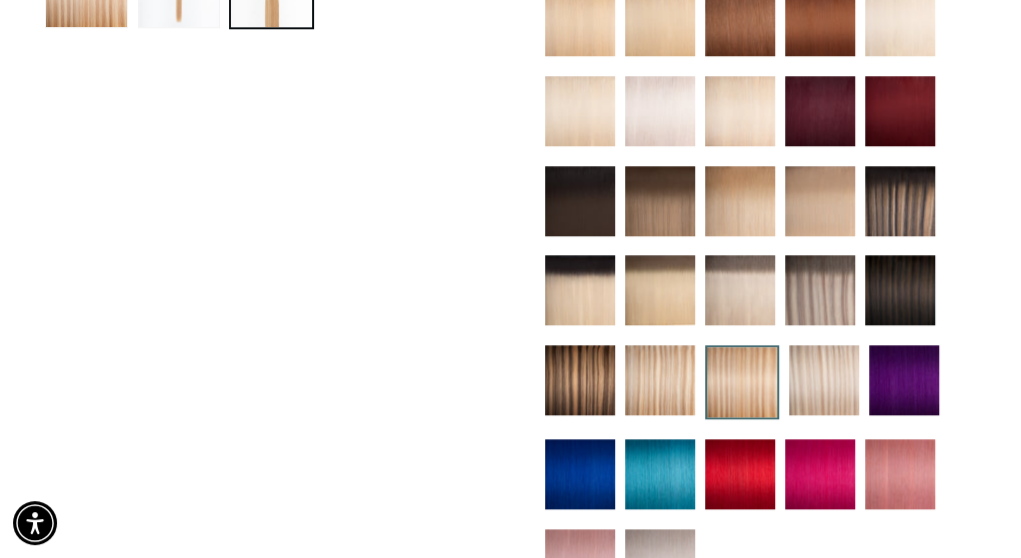 click at bounding box center [580, 290] 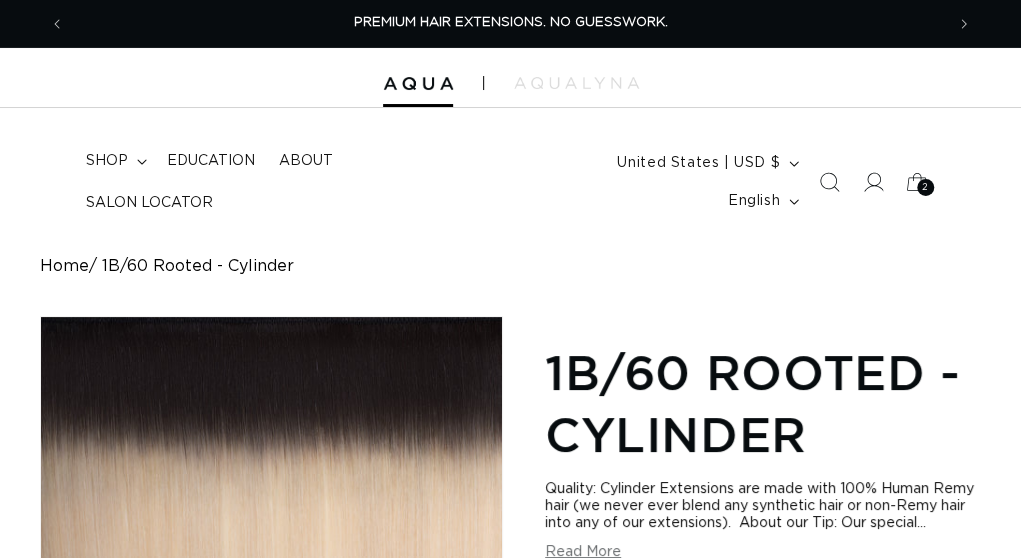 scroll, scrollTop: 624, scrollLeft: 0, axis: vertical 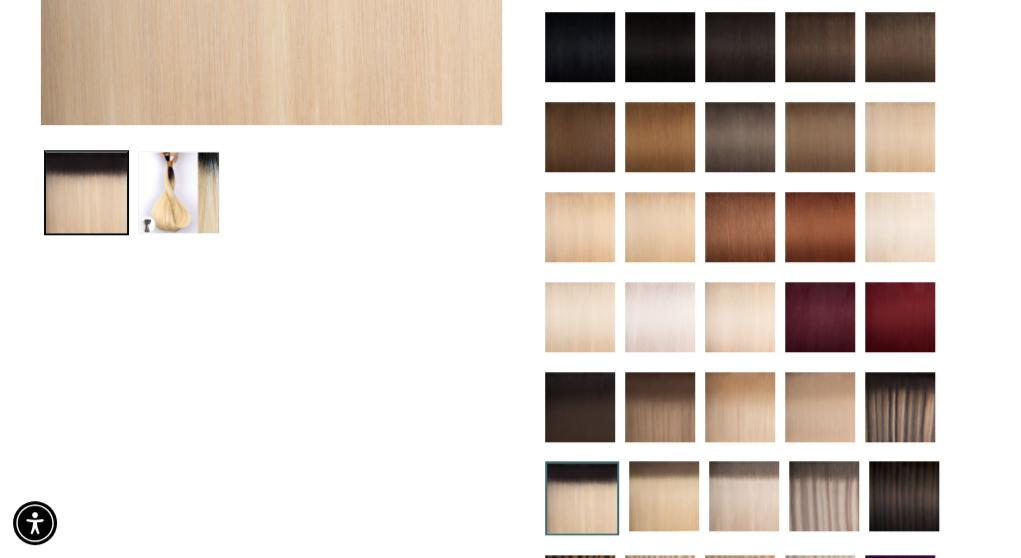 click at bounding box center (900, 137) 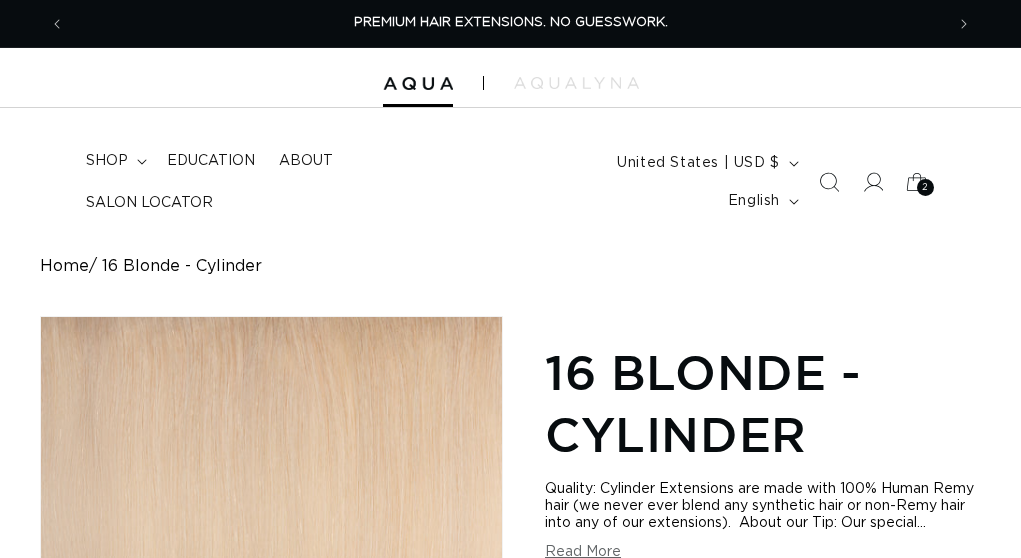 scroll, scrollTop: 0, scrollLeft: 0, axis: both 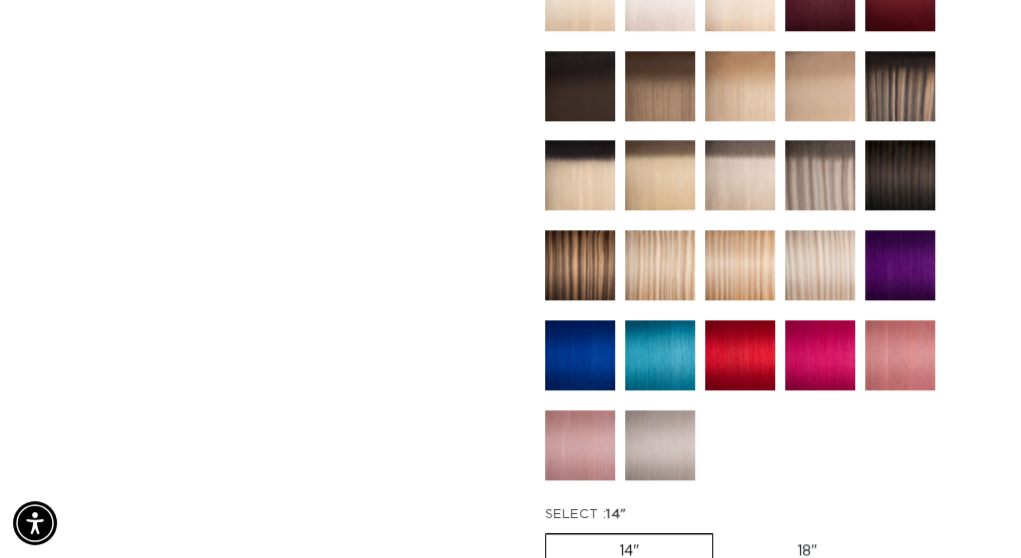 click at bounding box center [820, 265] 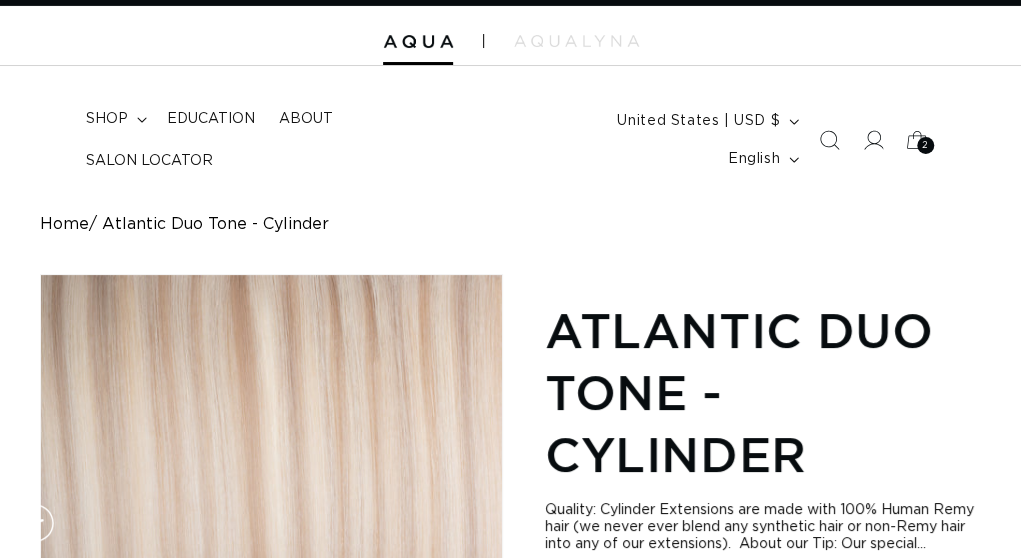 scroll, scrollTop: 229, scrollLeft: 0, axis: vertical 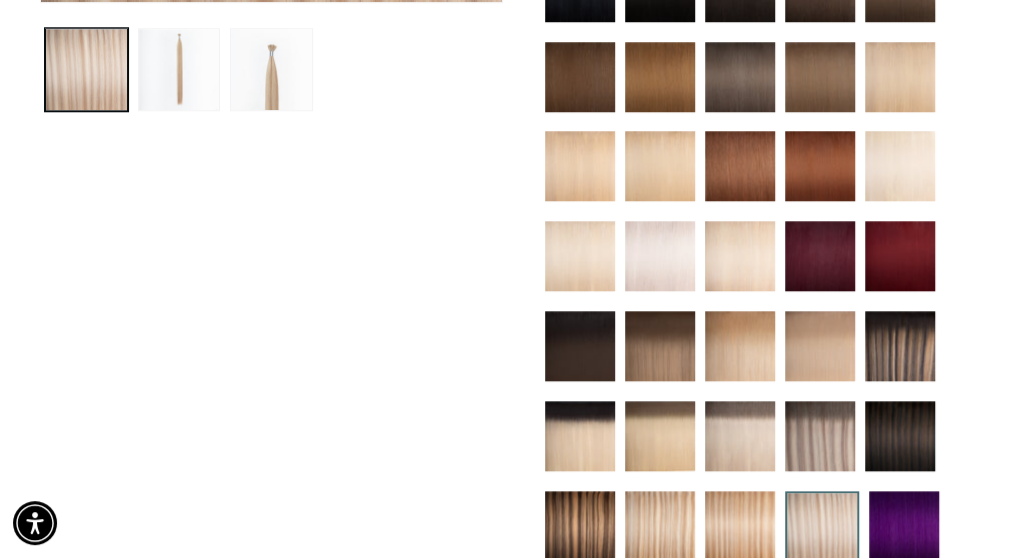 click at bounding box center (660, 256) 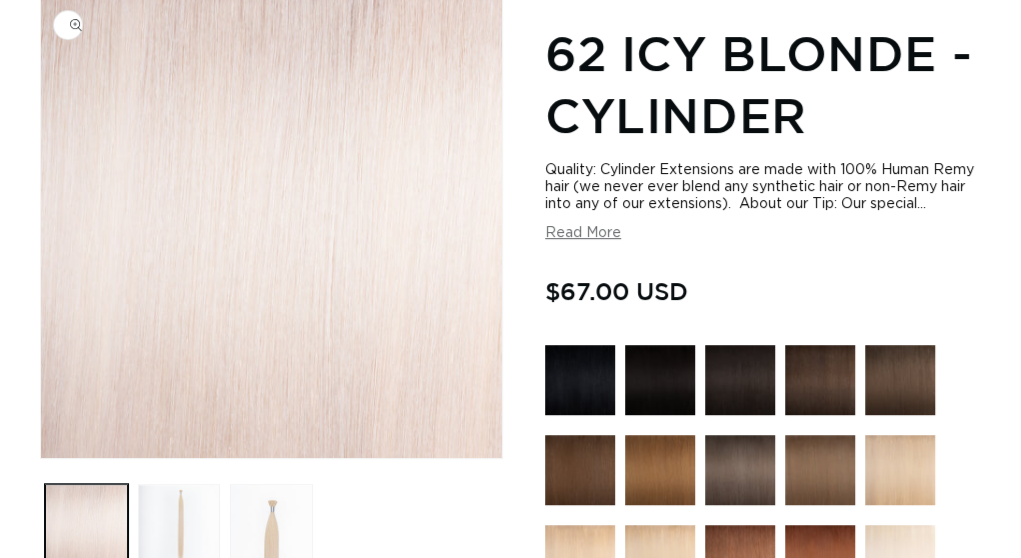 scroll, scrollTop: 319, scrollLeft: 0, axis: vertical 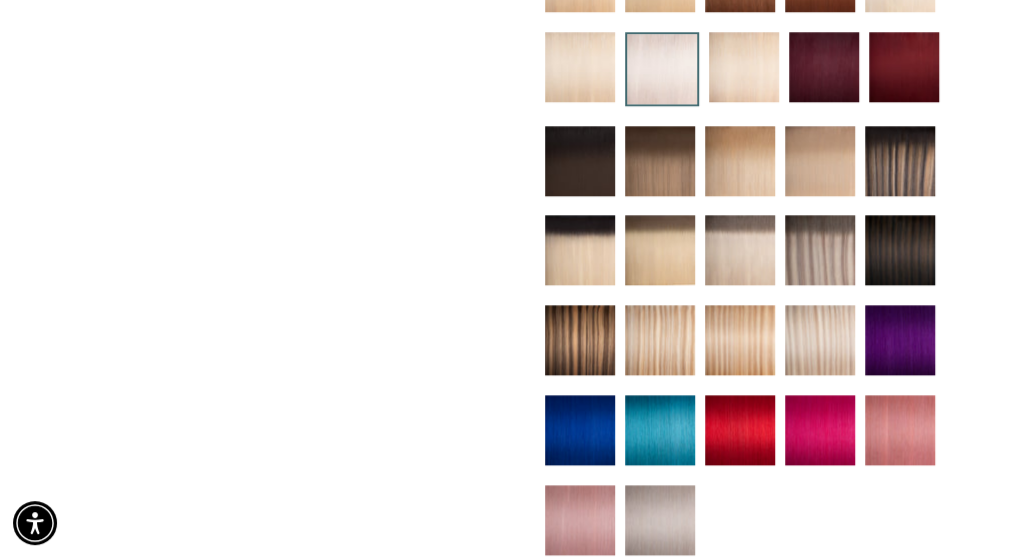 click at bounding box center [740, 250] 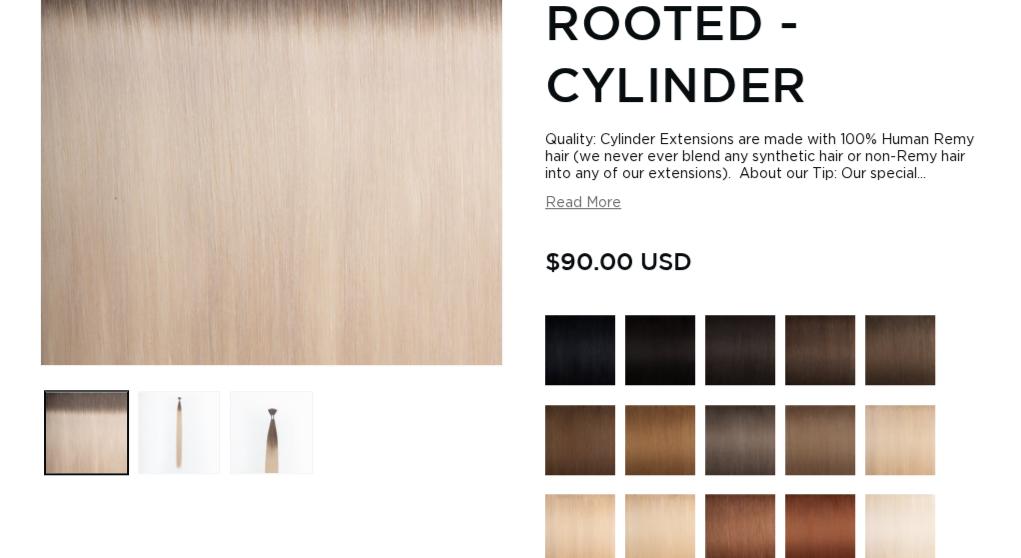 scroll, scrollTop: 412, scrollLeft: 0, axis: vertical 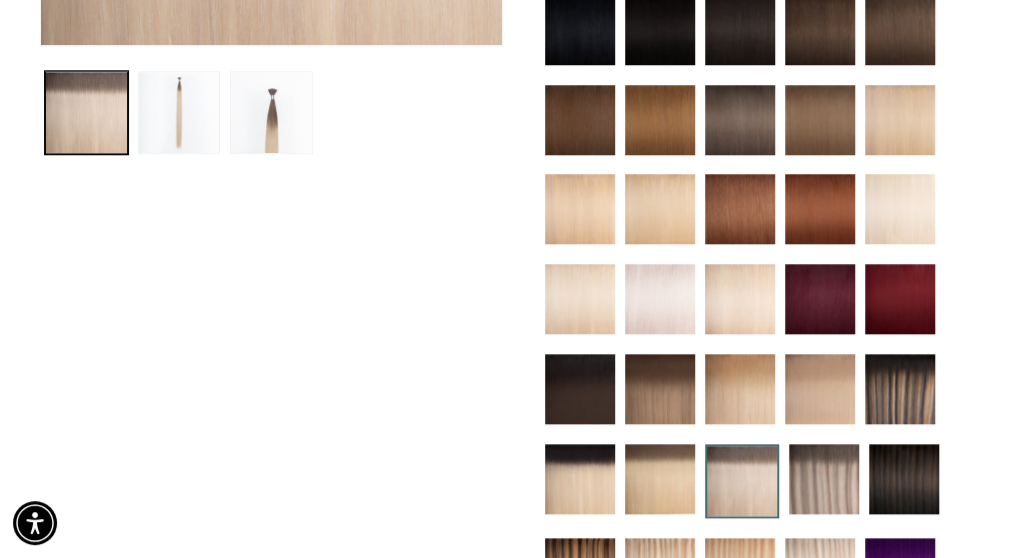 click at bounding box center [740, 389] 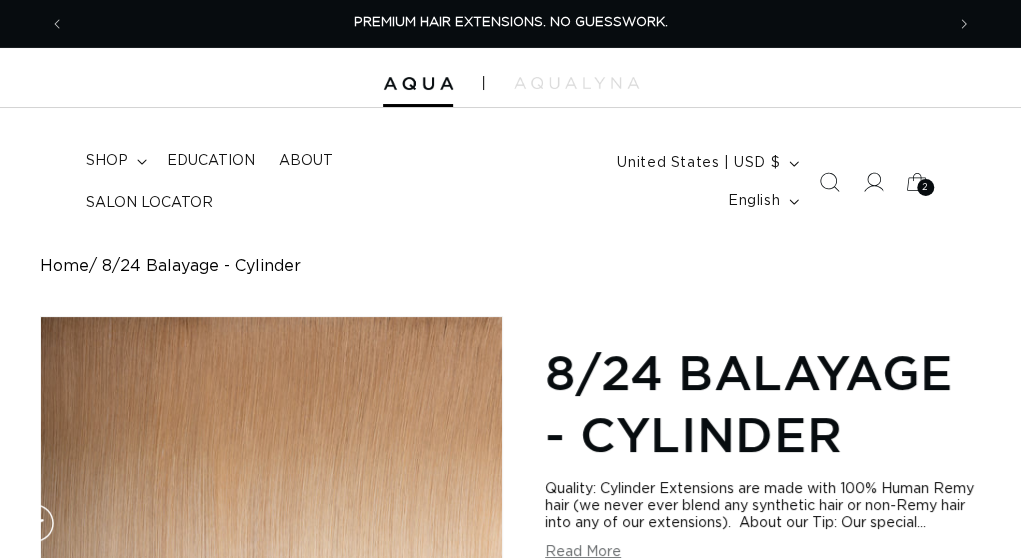 scroll, scrollTop: 334, scrollLeft: 0, axis: vertical 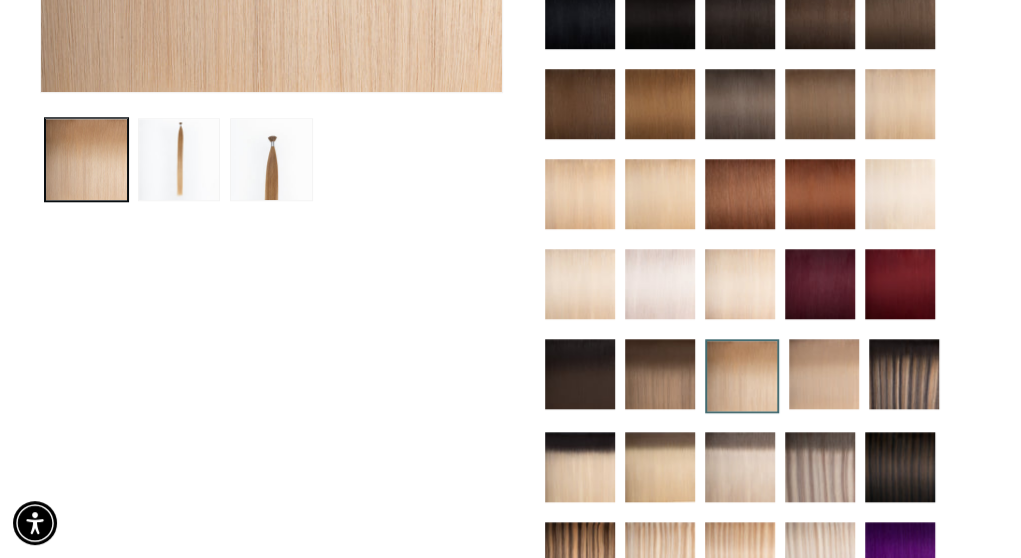 click at bounding box center [824, 374] 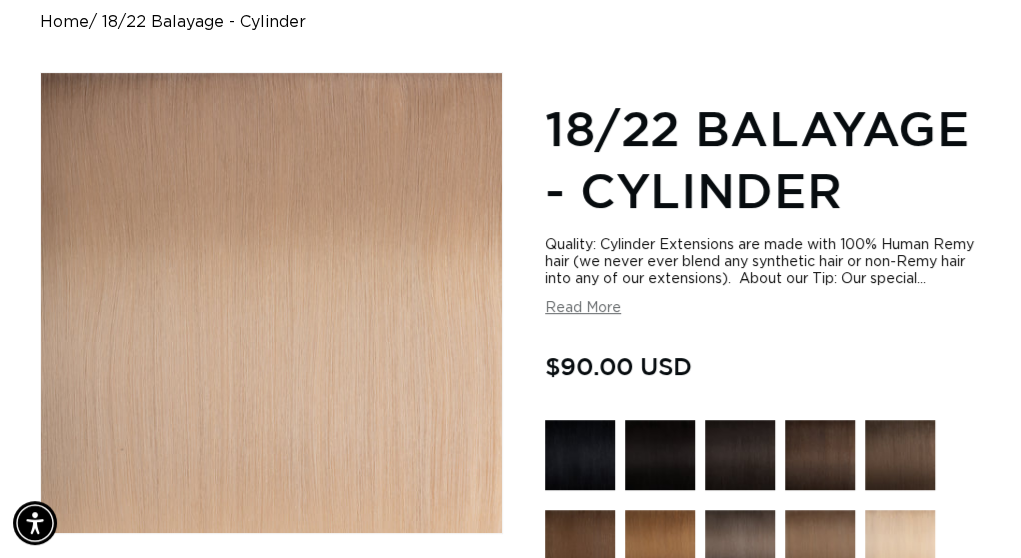 scroll, scrollTop: 454, scrollLeft: 0, axis: vertical 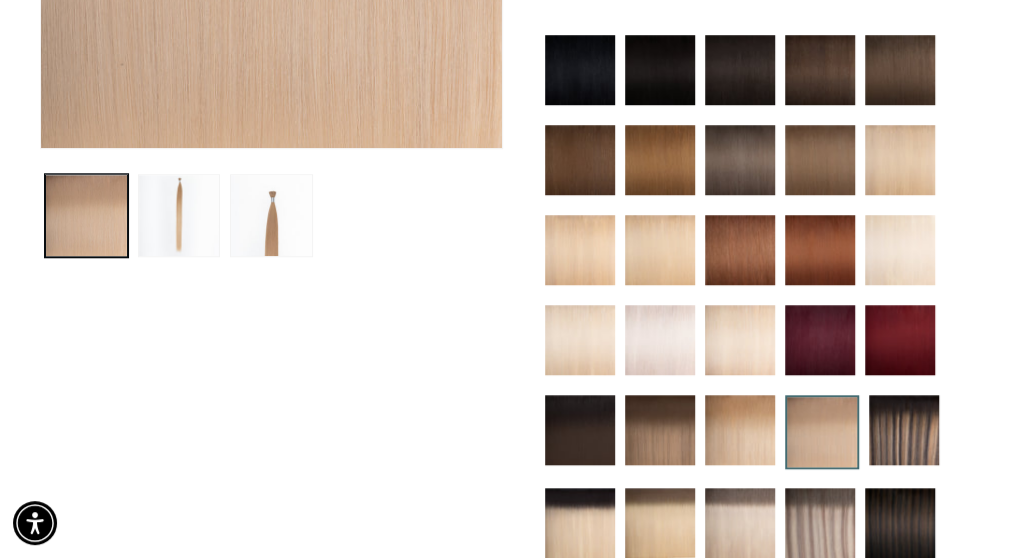 click at bounding box center (900, 160) 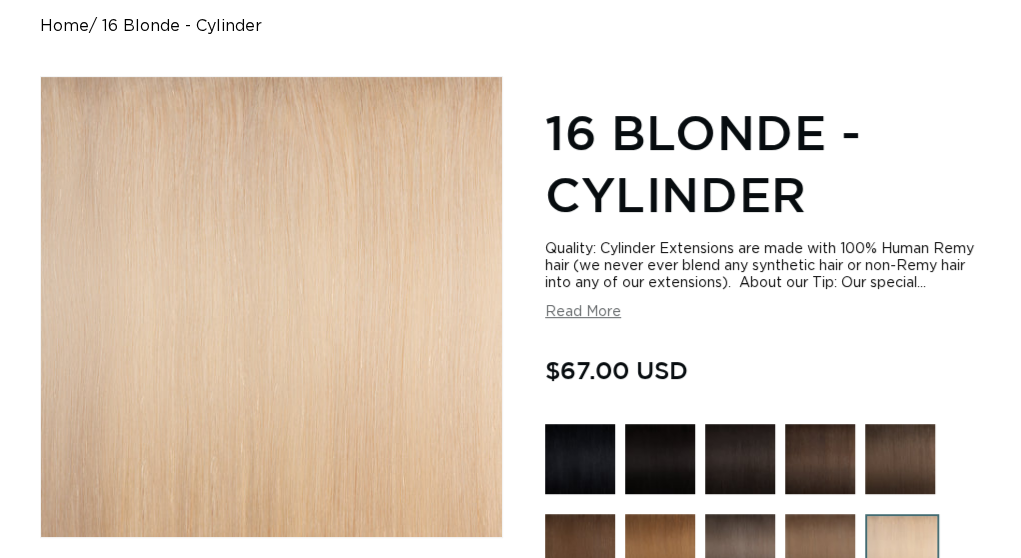 scroll, scrollTop: 450, scrollLeft: 0, axis: vertical 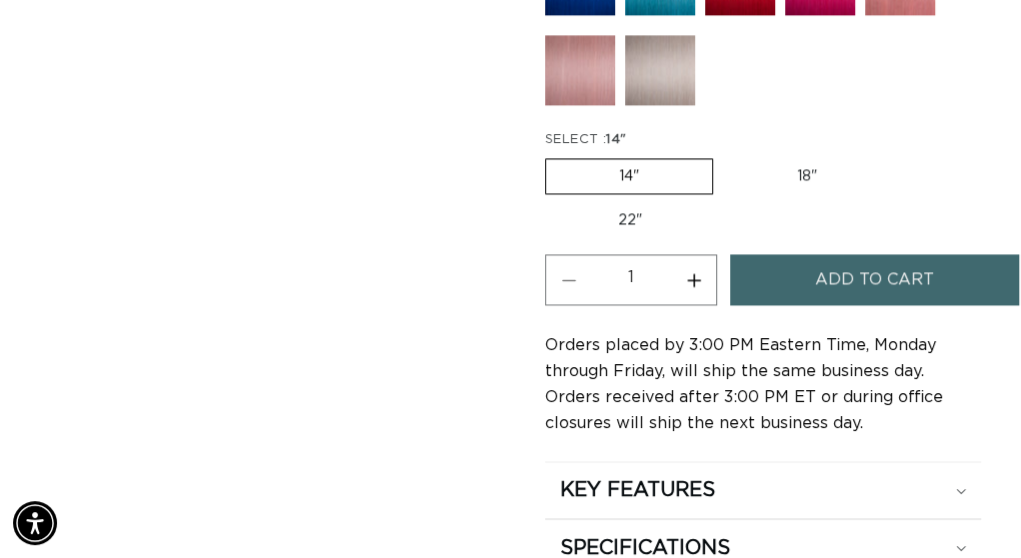 click on "Increase quantity for 16 Blonde - Cylinder" at bounding box center [693, 279] 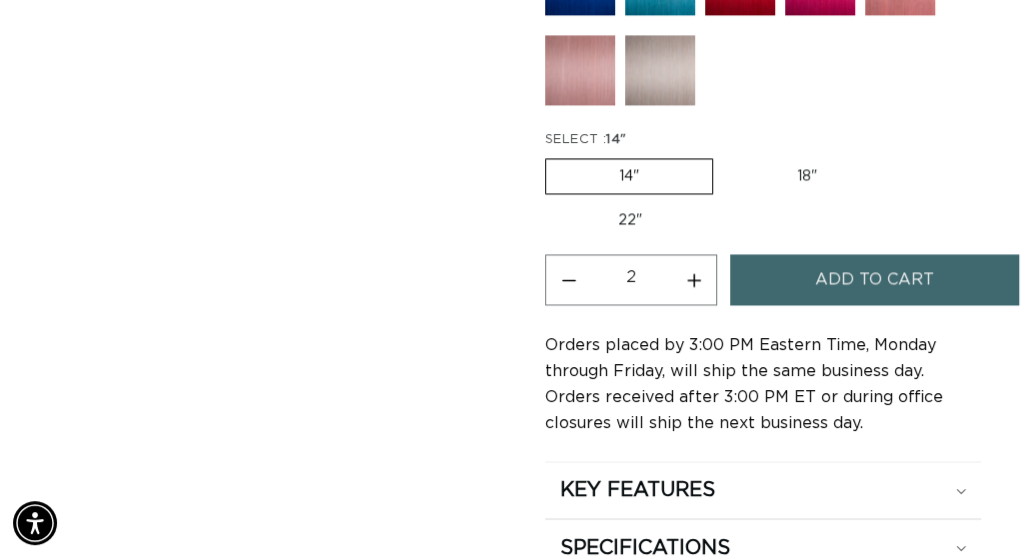 scroll, scrollTop: 0, scrollLeft: 0, axis: both 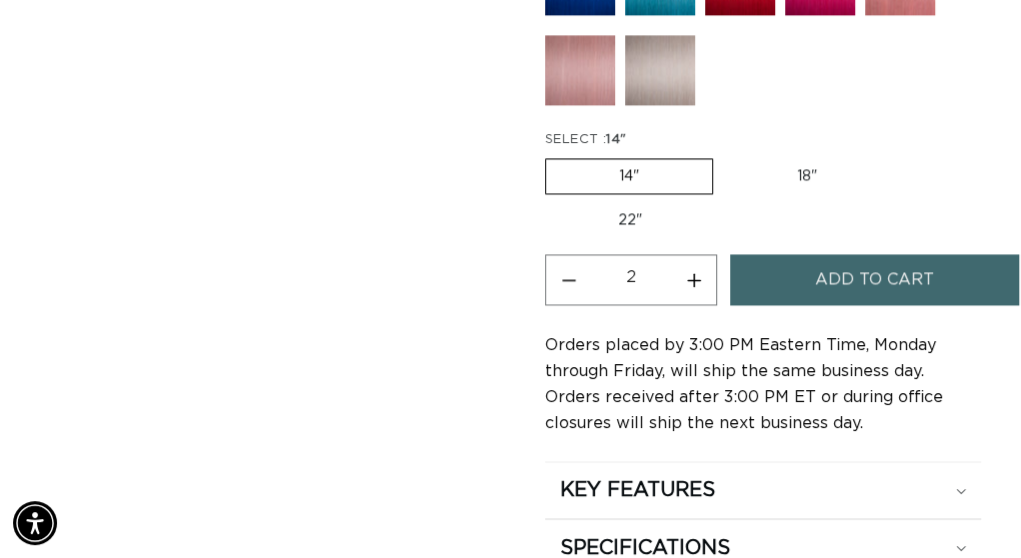 click on "Decrease quantity for 16 Blonde - Cylinder" at bounding box center (568, 279) 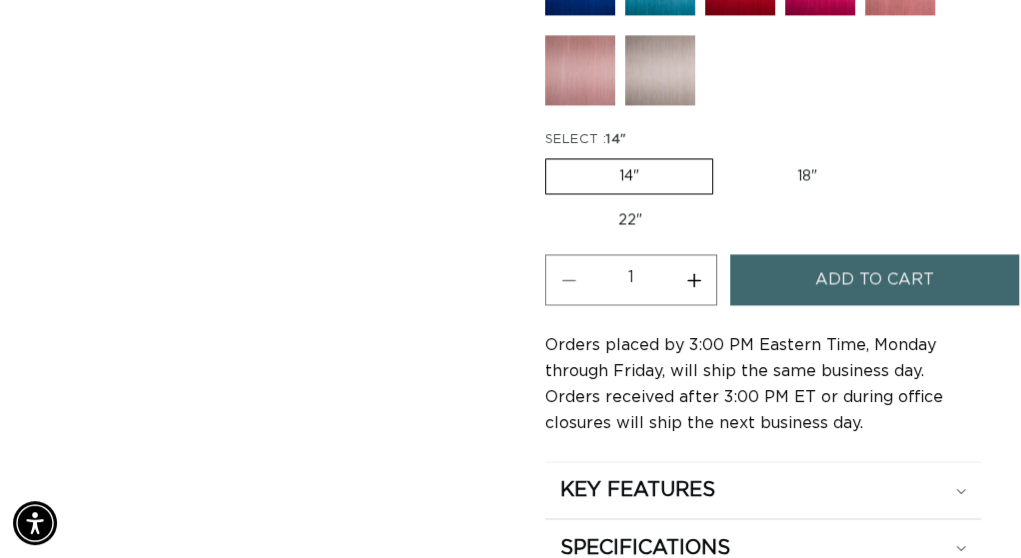 click on "Add to cart" at bounding box center [874, 279] 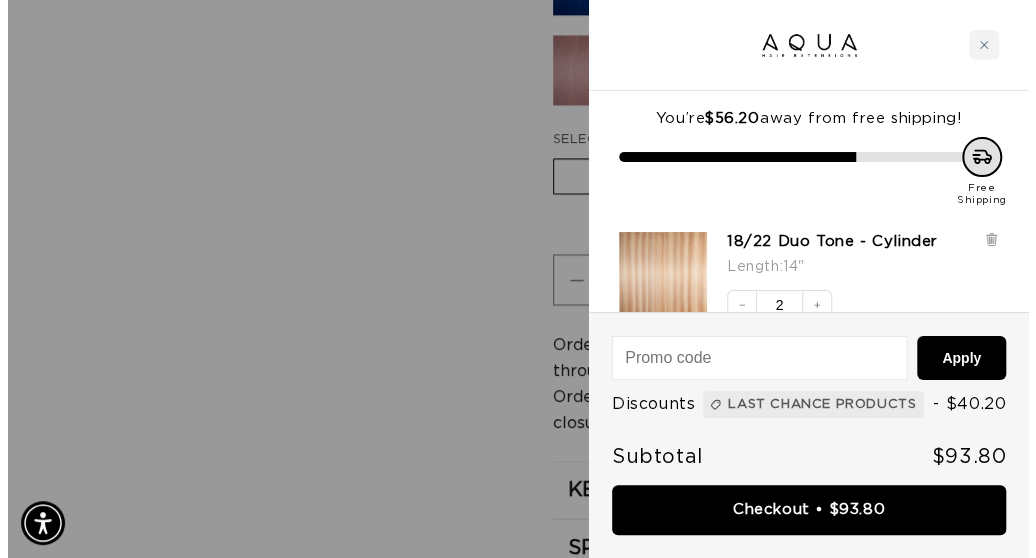 scroll, scrollTop: 1343, scrollLeft: 0, axis: vertical 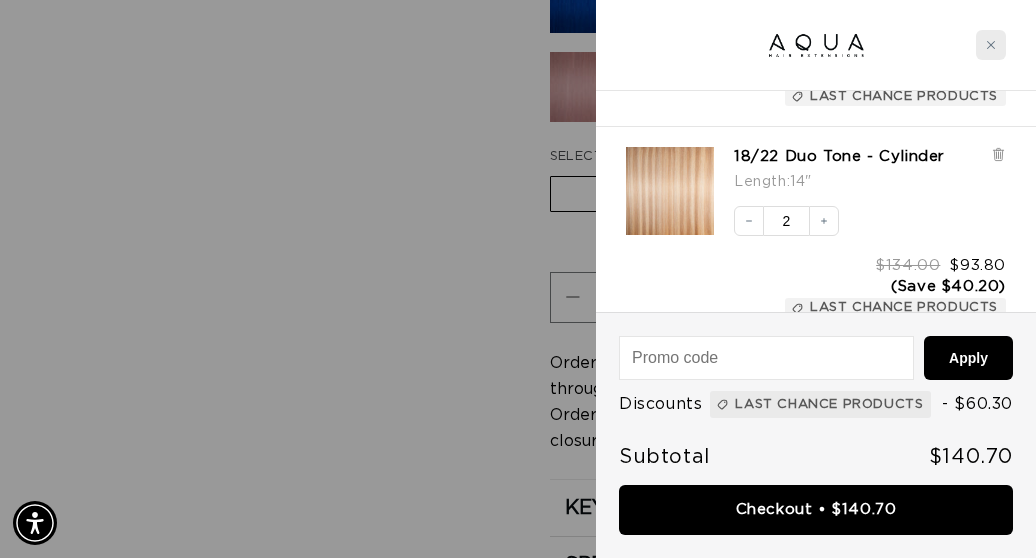 click at bounding box center (991, 45) 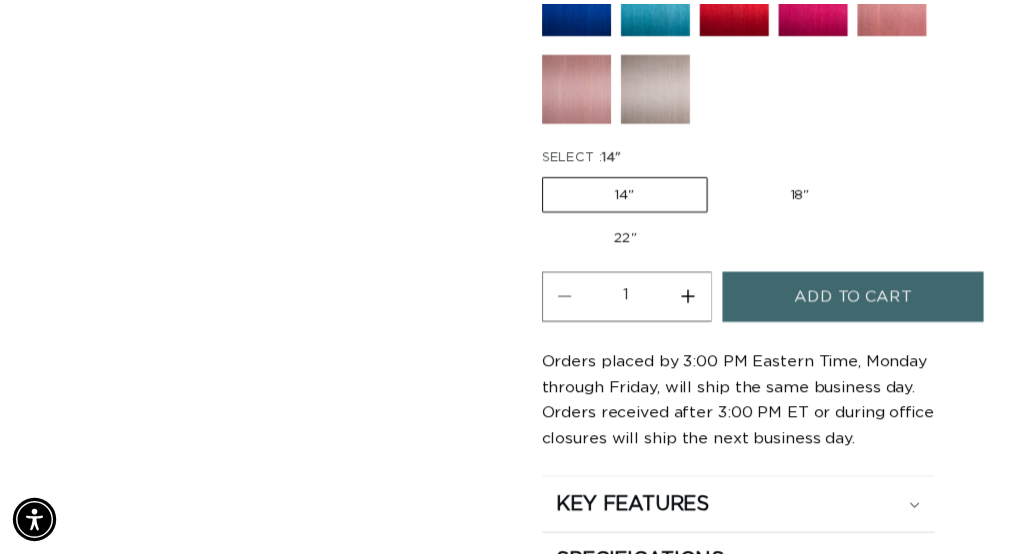 scroll, scrollTop: 1352, scrollLeft: 0, axis: vertical 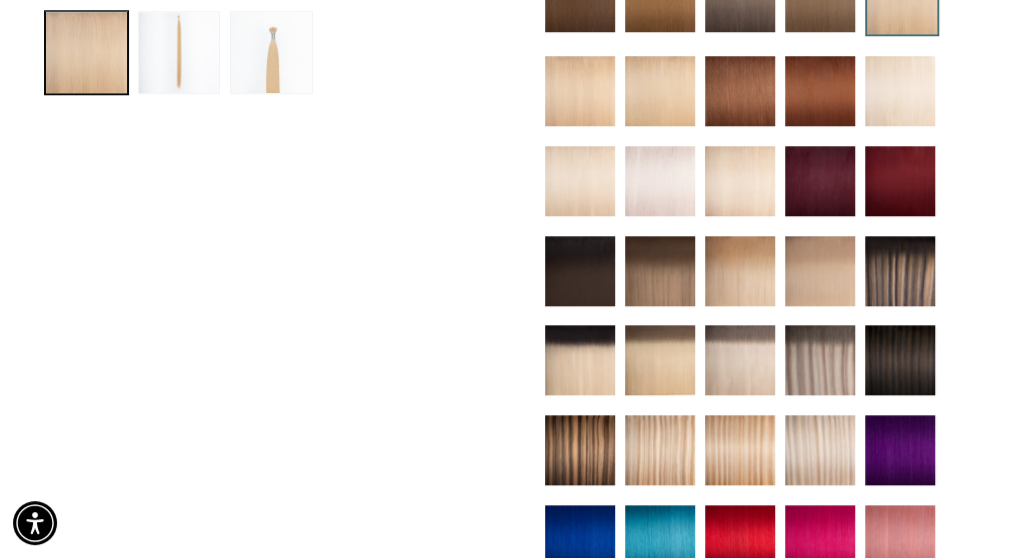click at bounding box center (820, 360) 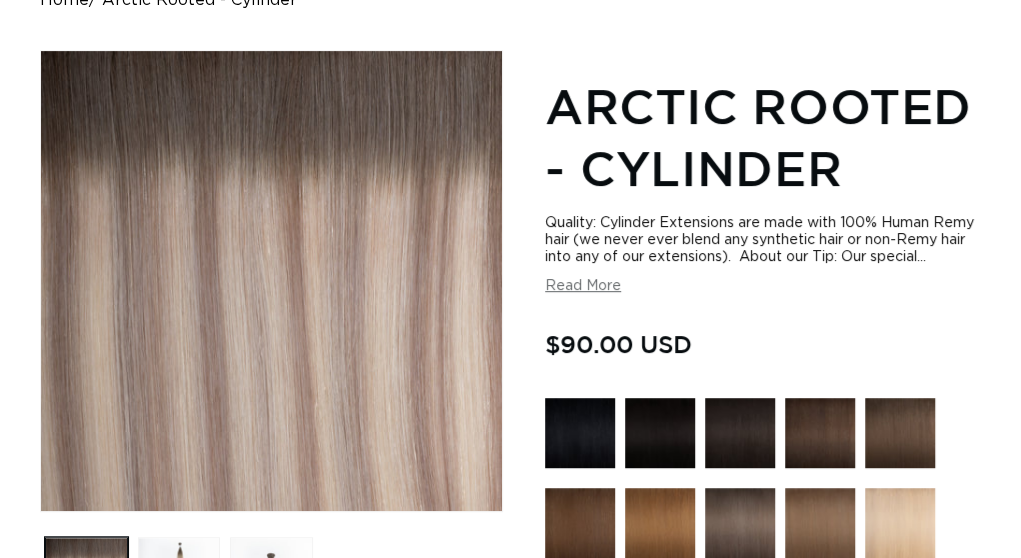 scroll, scrollTop: 0, scrollLeft: 0, axis: both 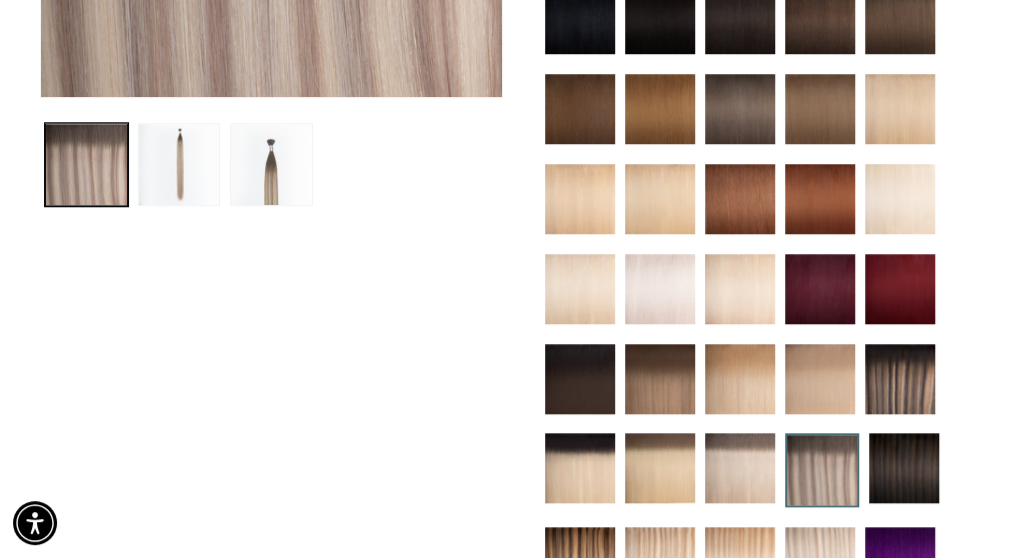 click at bounding box center (900, 199) 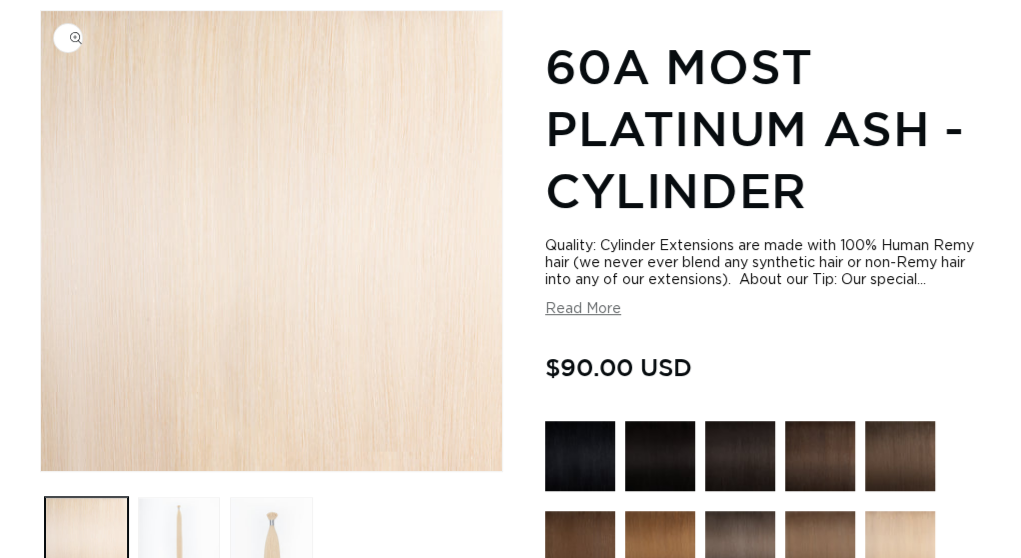scroll, scrollTop: 314, scrollLeft: 0, axis: vertical 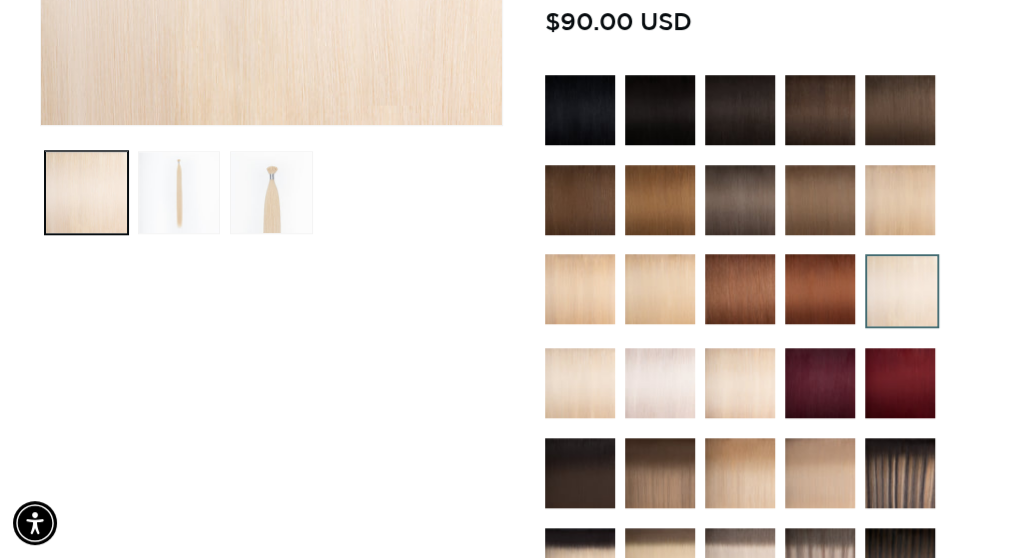 click at bounding box center [660, 289] 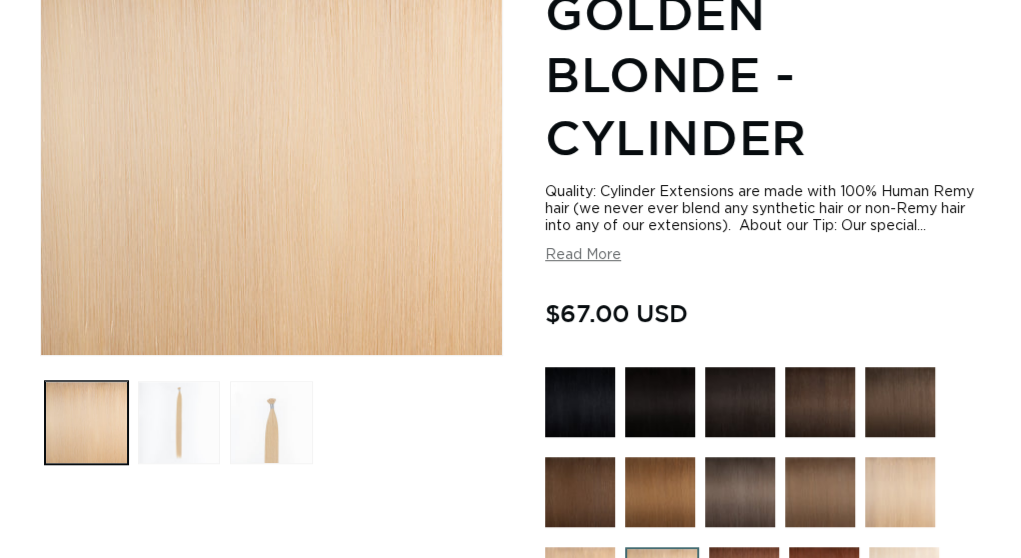 scroll, scrollTop: 564, scrollLeft: 0, axis: vertical 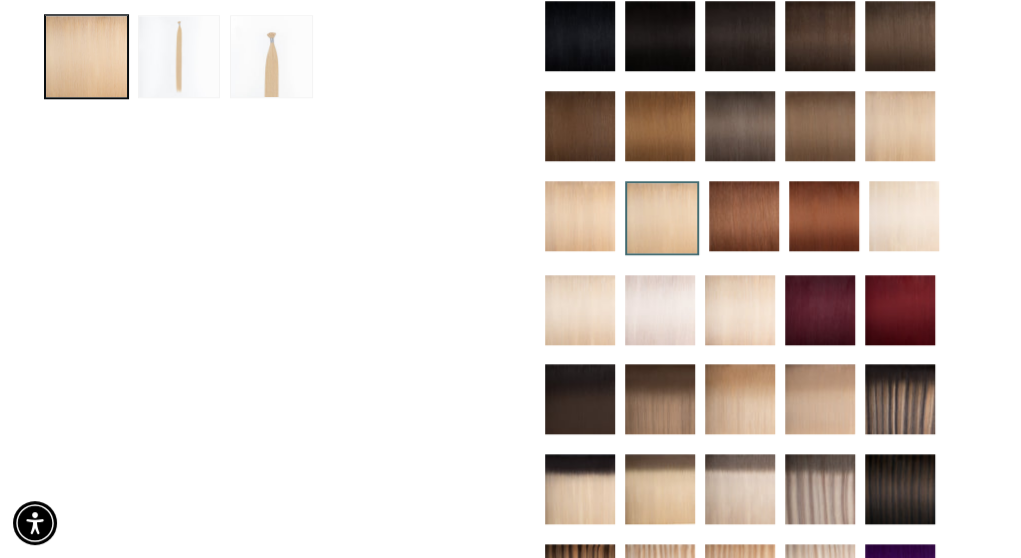 click at bounding box center [660, 399] 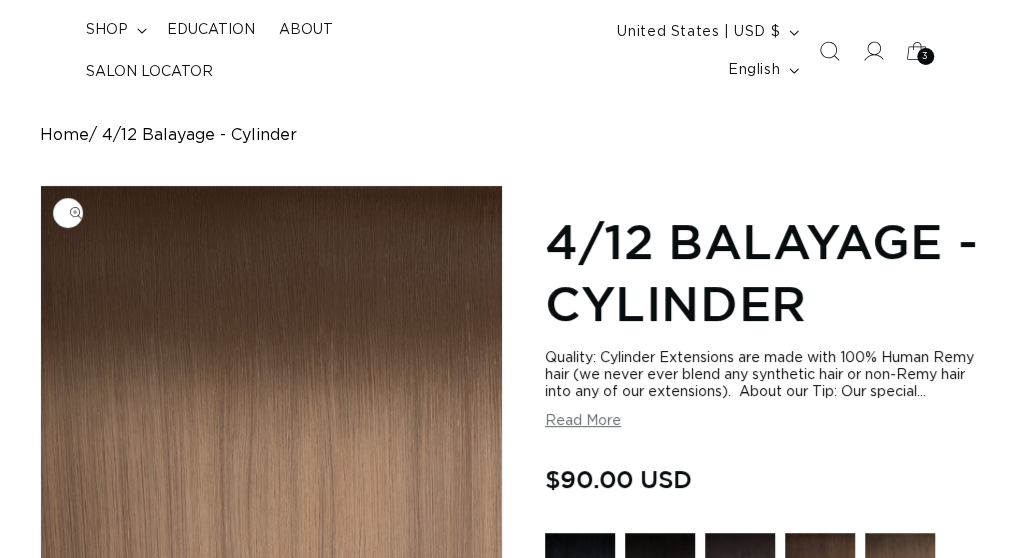 scroll, scrollTop: 110, scrollLeft: 0, axis: vertical 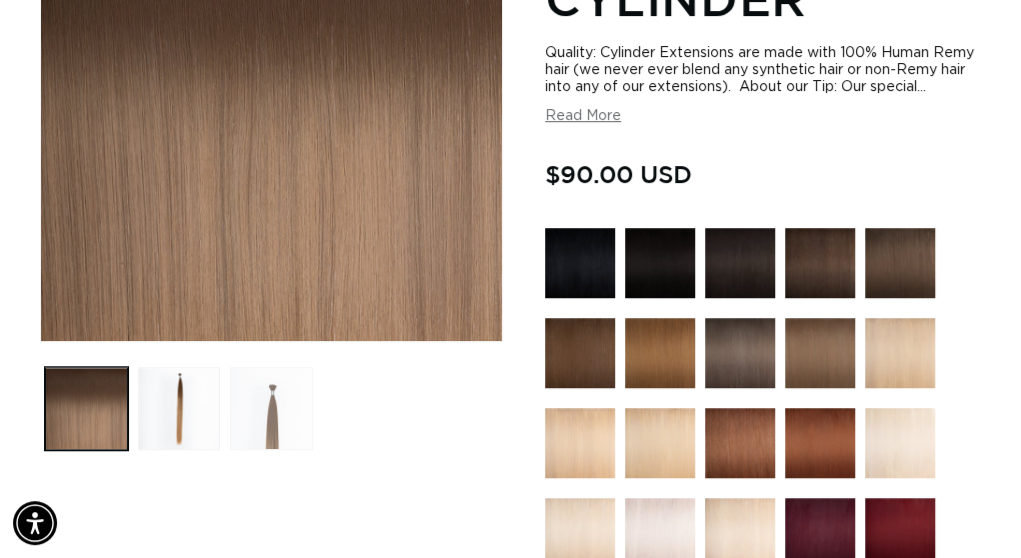 click at bounding box center [271, 408] 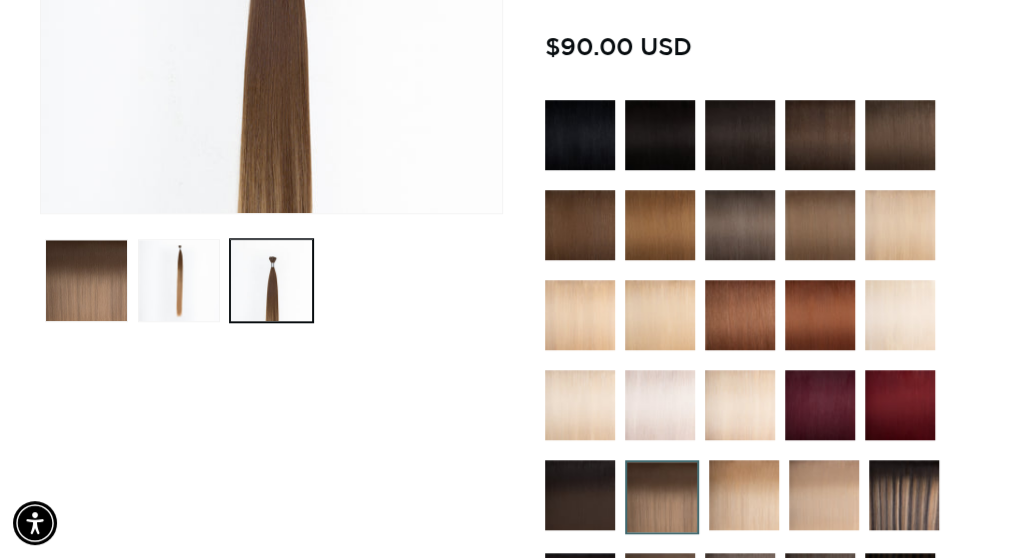scroll, scrollTop: 575, scrollLeft: 0, axis: vertical 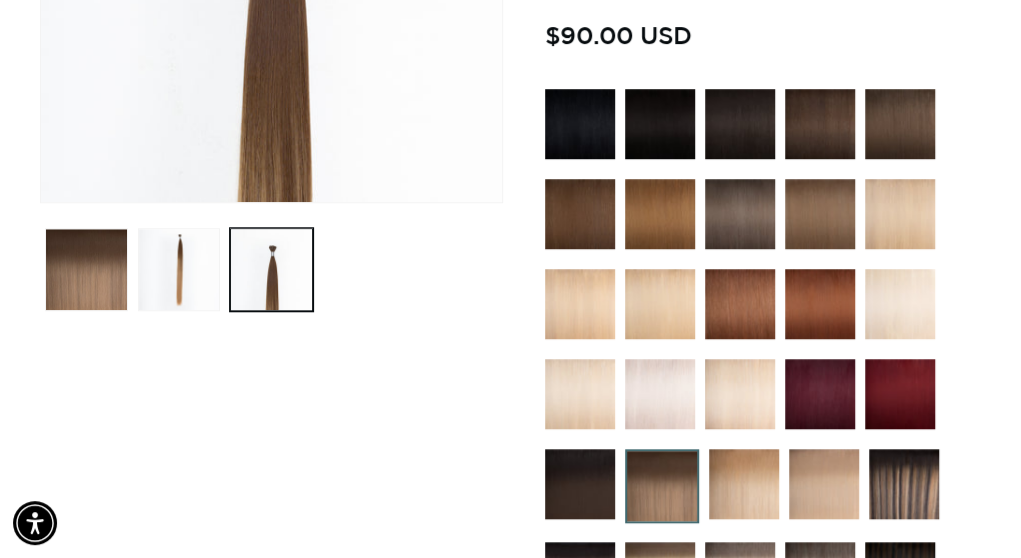 click at bounding box center (820, 214) 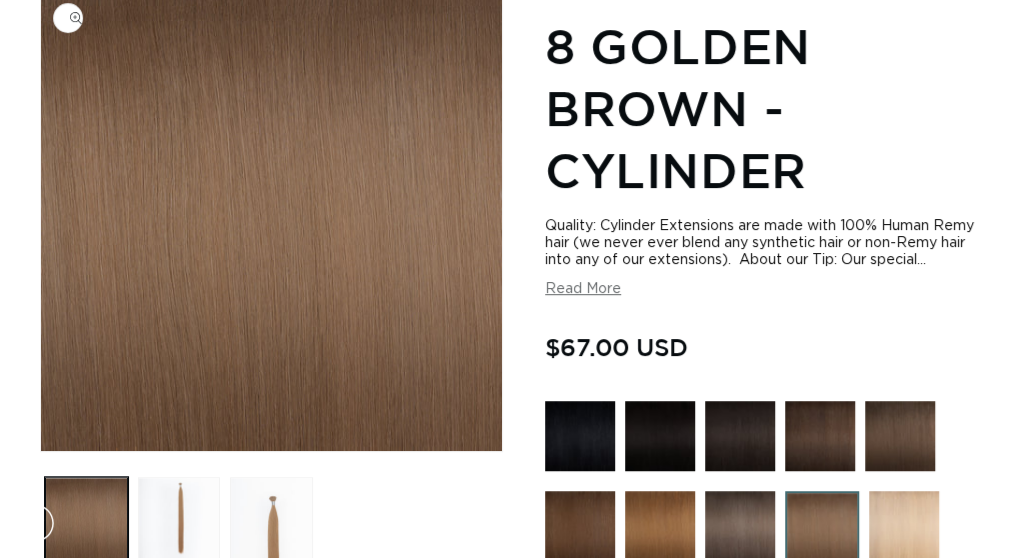 scroll, scrollTop: 334, scrollLeft: 0, axis: vertical 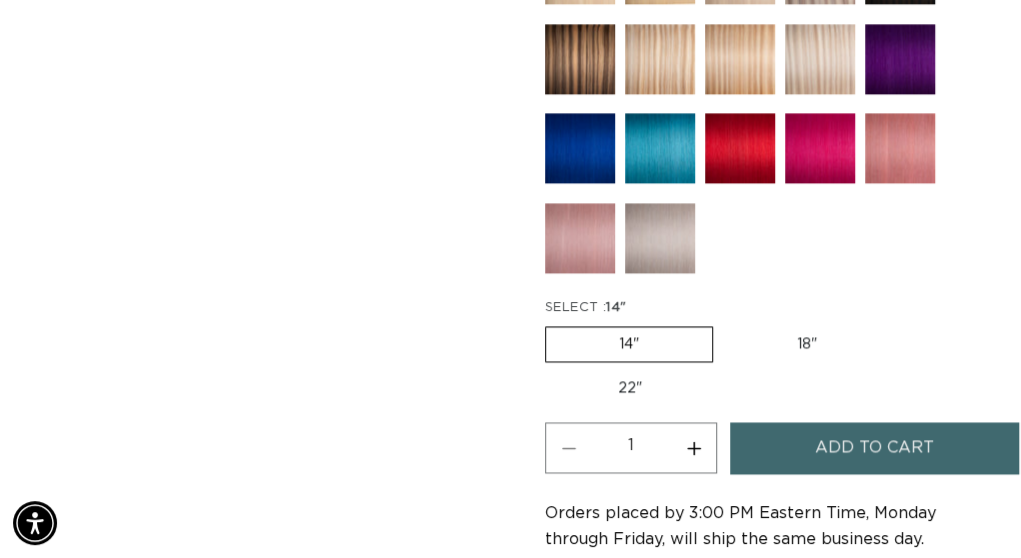 click at bounding box center (580, 238) 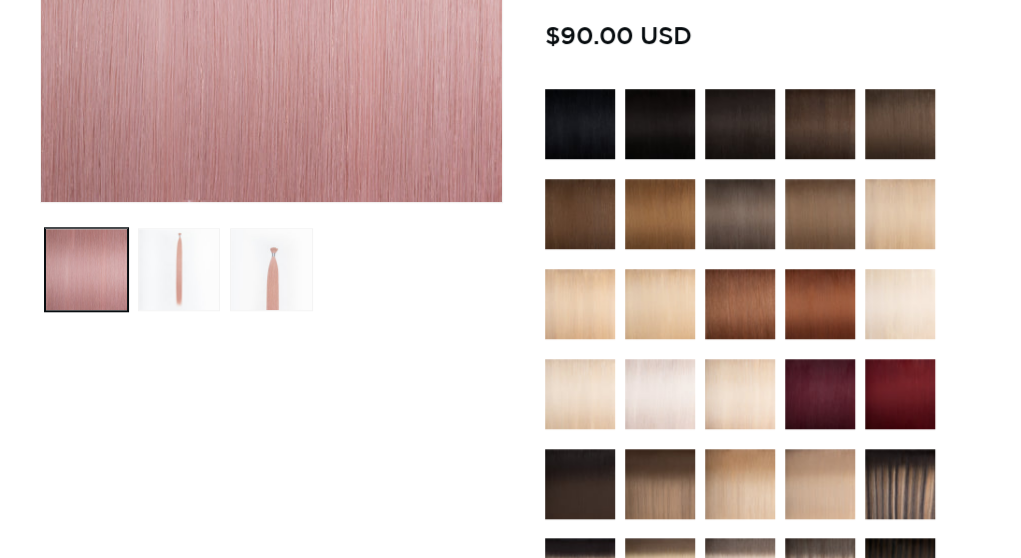 scroll, scrollTop: 842, scrollLeft: 0, axis: vertical 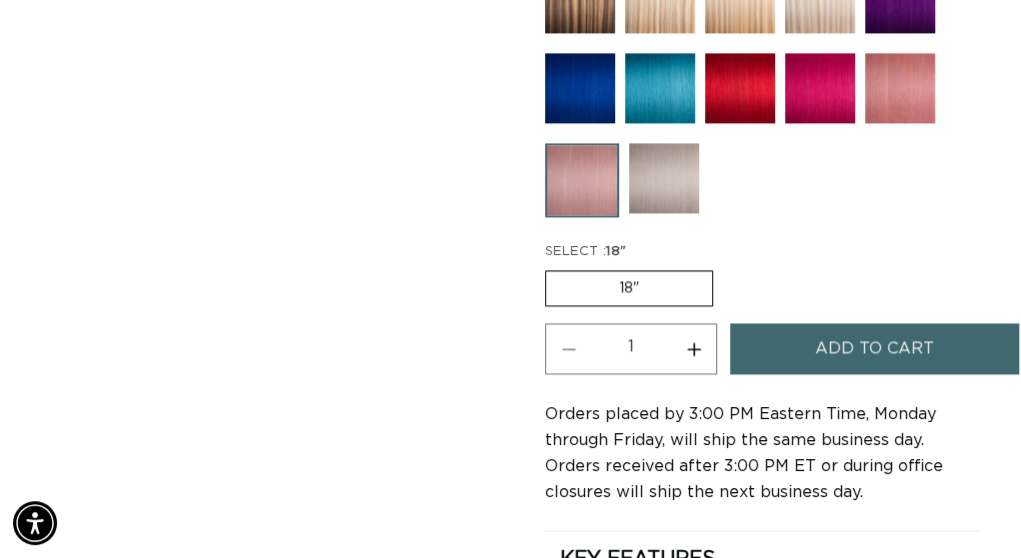 click at bounding box center [582, 180] 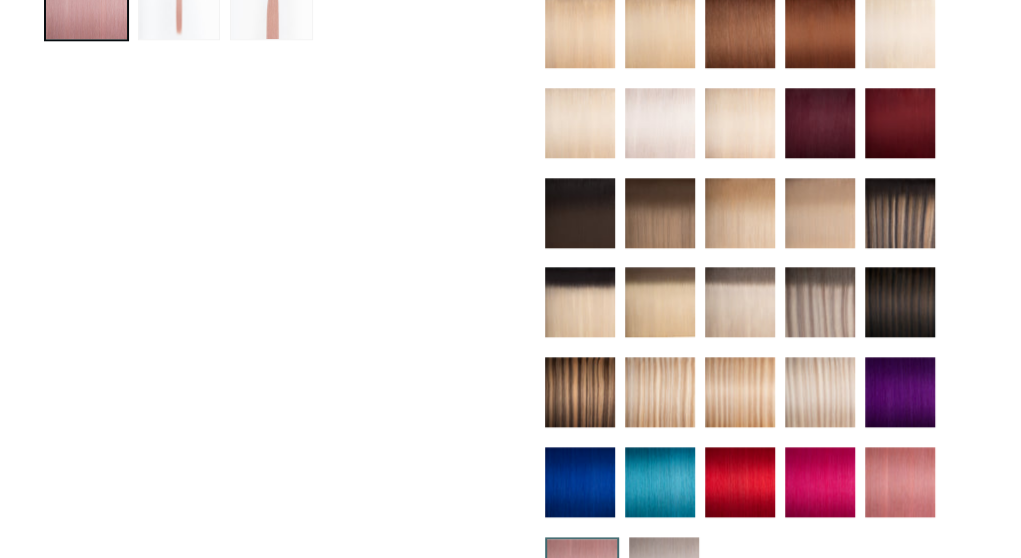 scroll, scrollTop: 851, scrollLeft: 0, axis: vertical 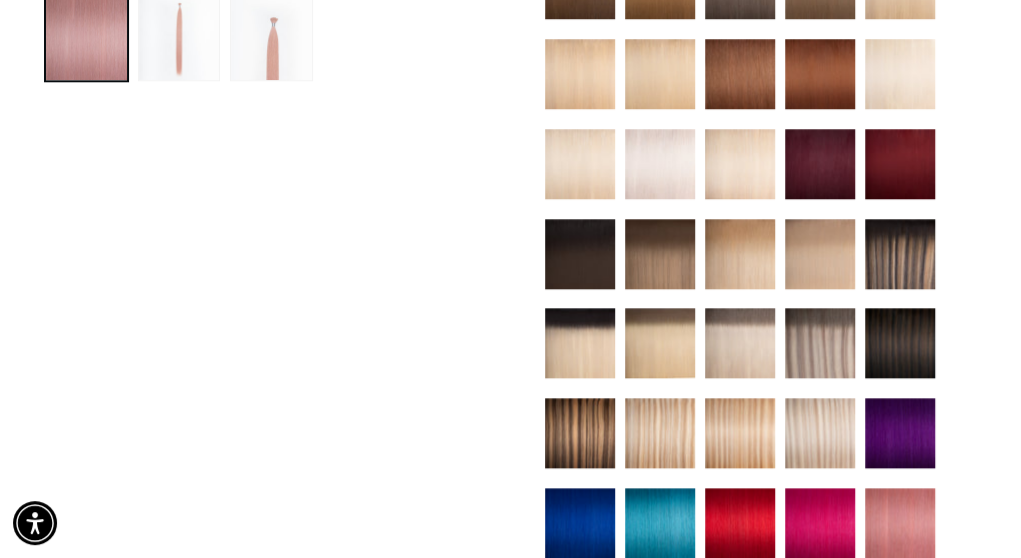 click at bounding box center (660, 254) 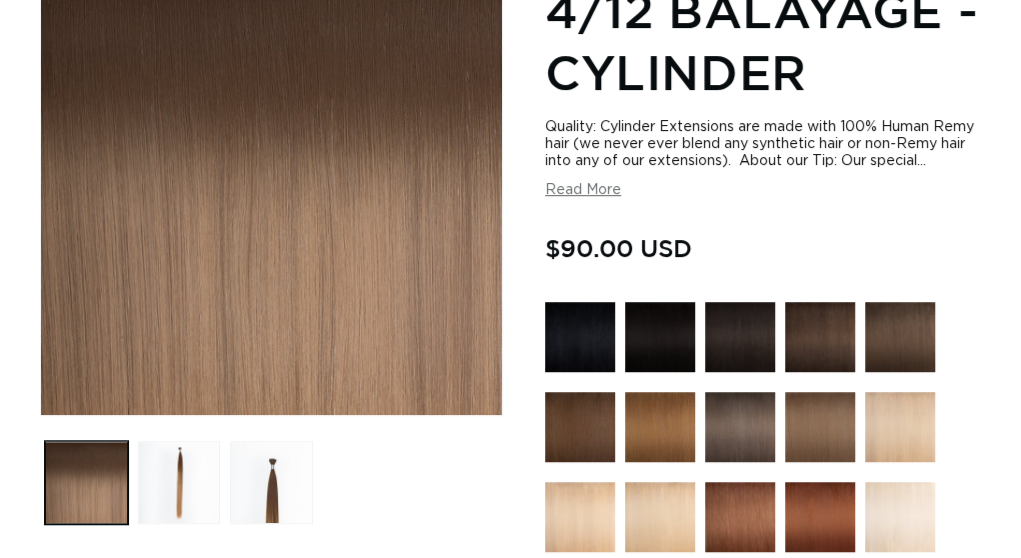 scroll, scrollTop: 686, scrollLeft: 0, axis: vertical 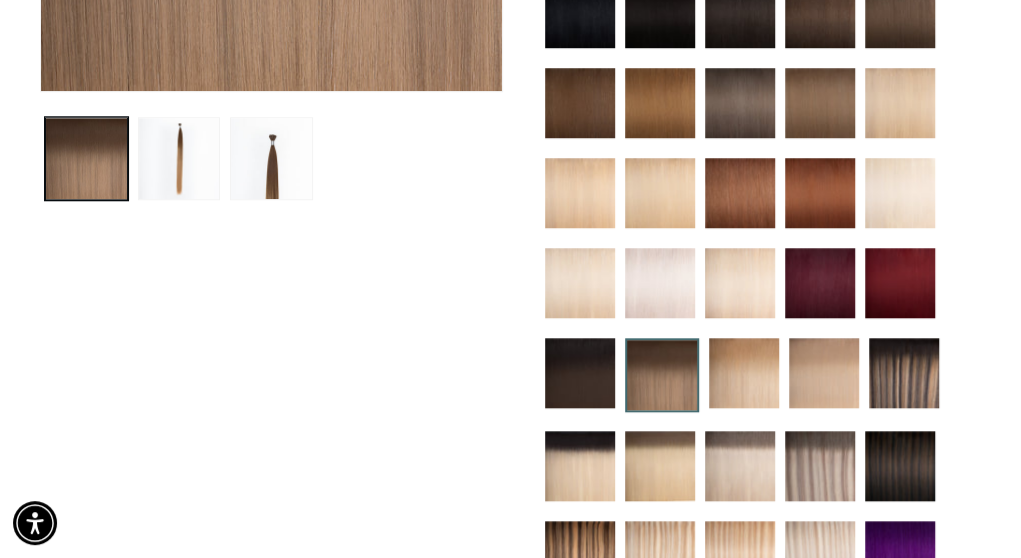 click at bounding box center (660, 103) 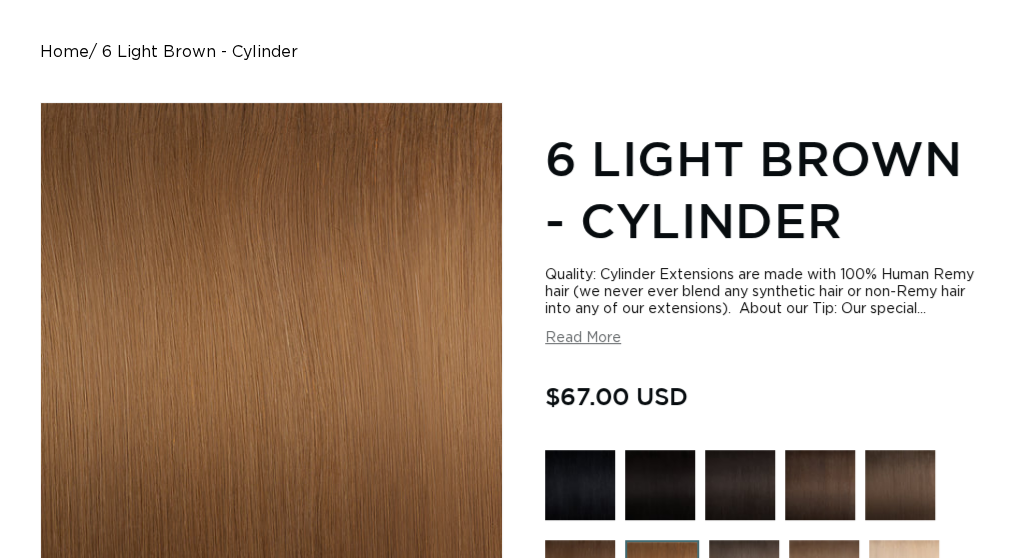 scroll, scrollTop: 218, scrollLeft: 0, axis: vertical 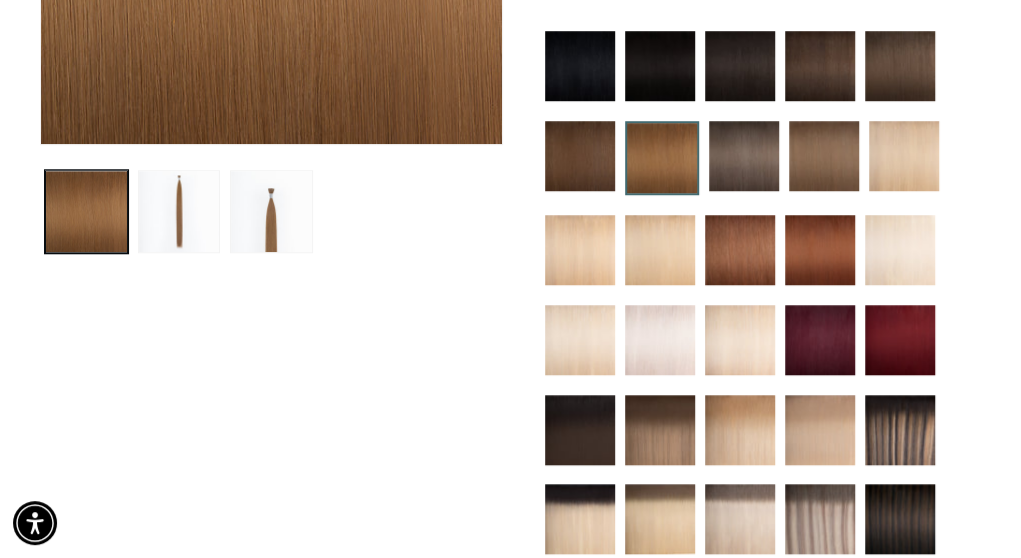 click at bounding box center (904, 156) 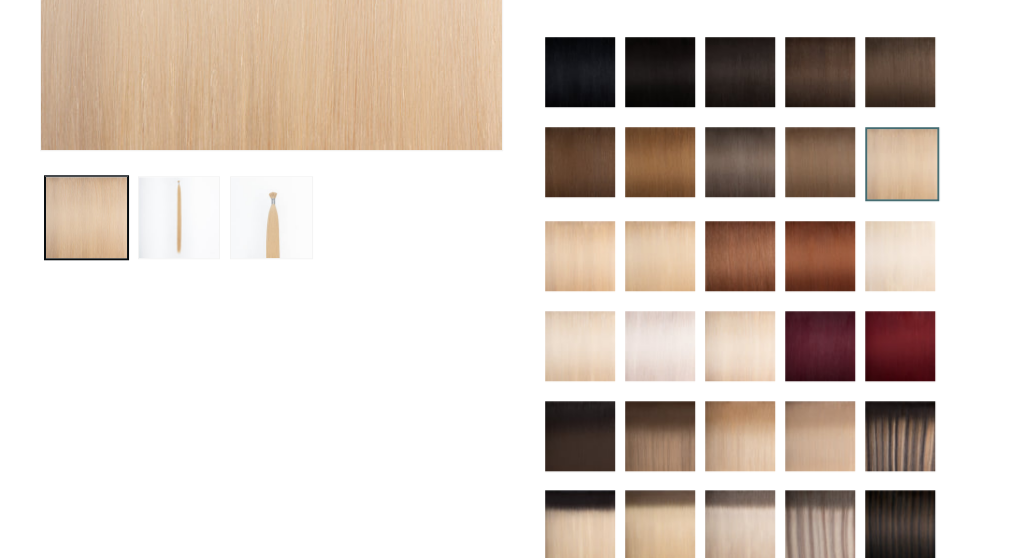 scroll, scrollTop: 636, scrollLeft: 0, axis: vertical 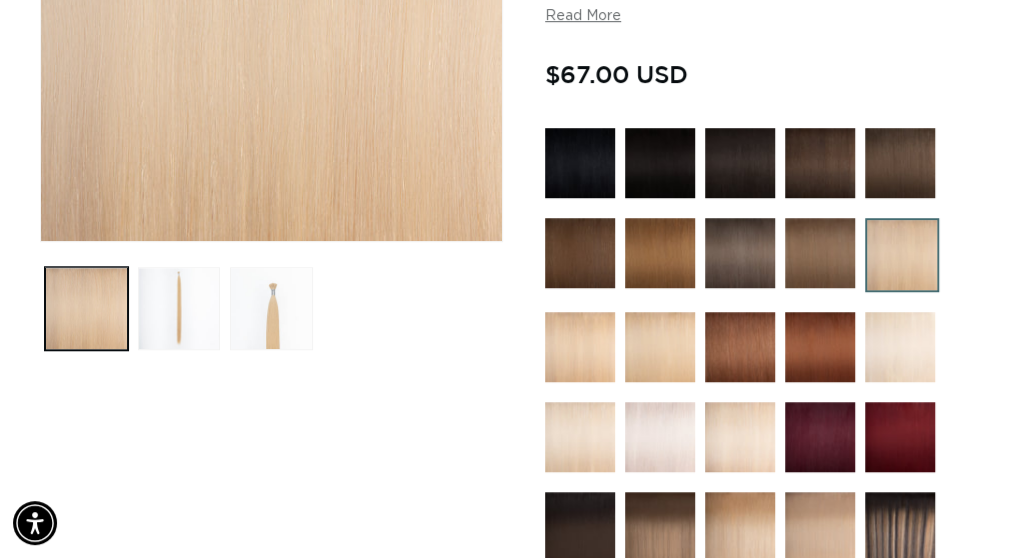 click at bounding box center (820, 253) 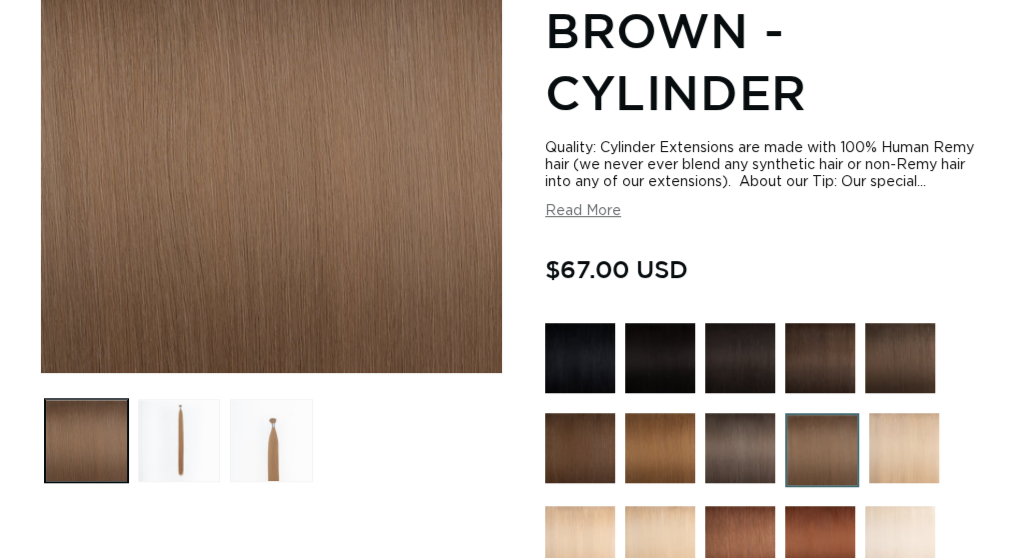 scroll, scrollTop: 404, scrollLeft: 0, axis: vertical 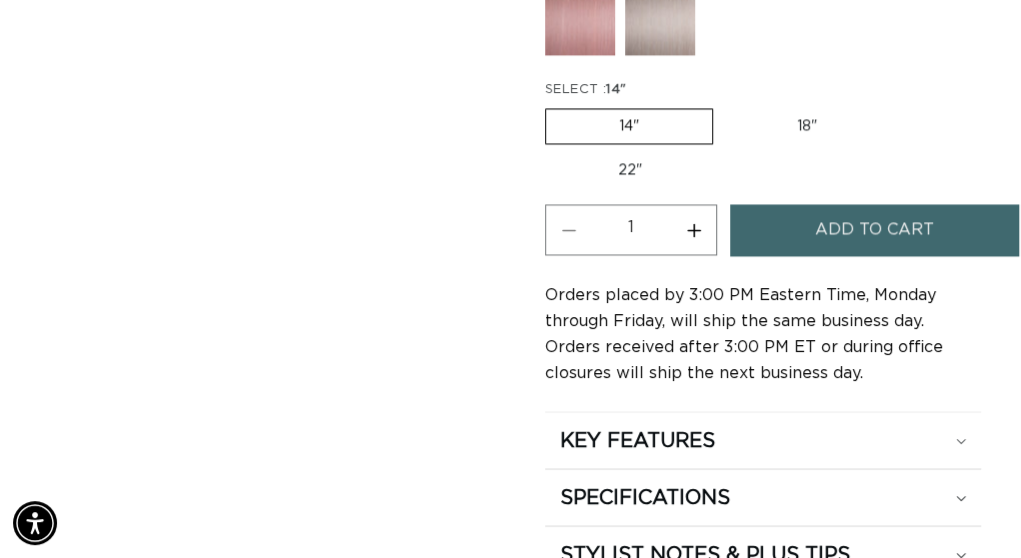 click on "Add to cart" at bounding box center [874, 229] 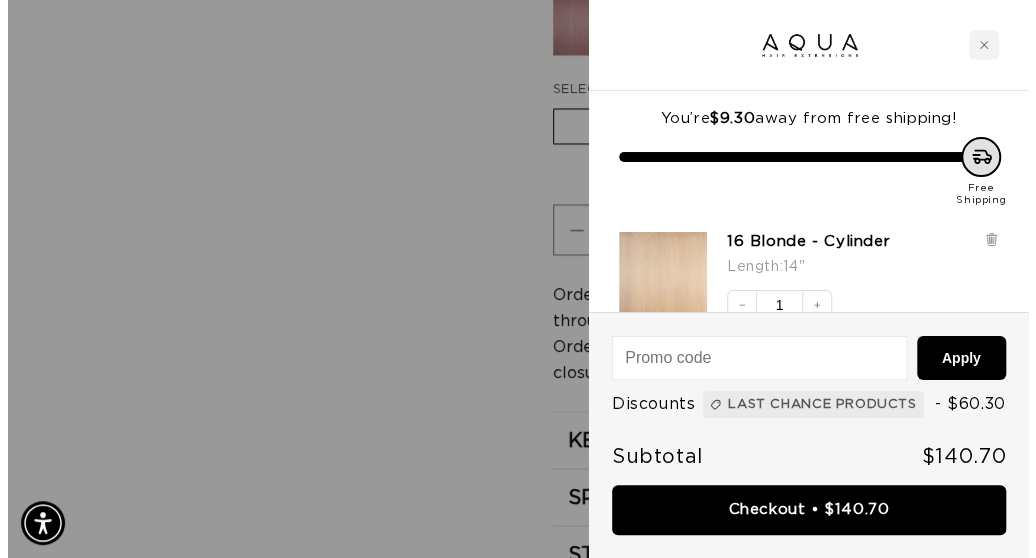 scroll, scrollTop: 1456, scrollLeft: 0, axis: vertical 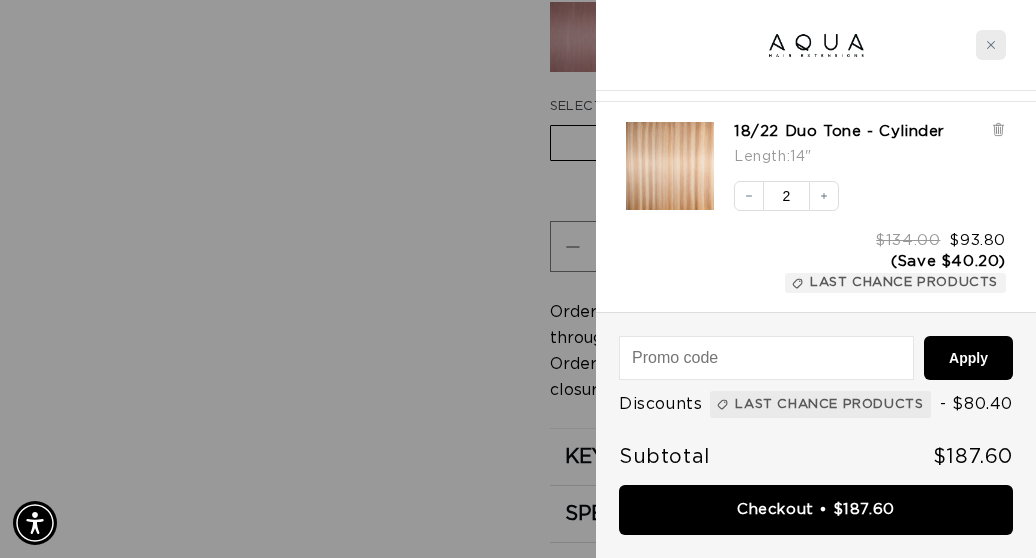 click 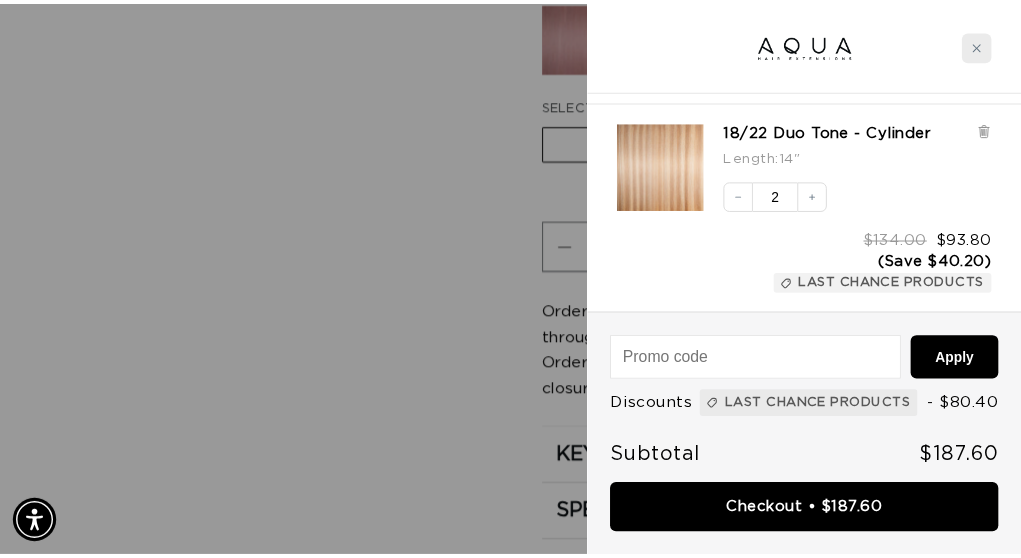 scroll, scrollTop: 1464, scrollLeft: 0, axis: vertical 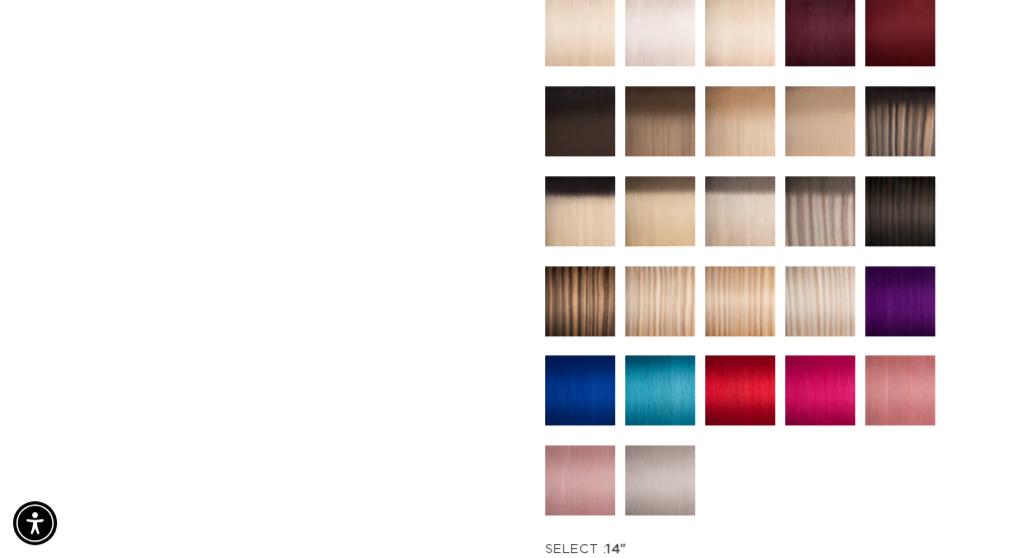 click at bounding box center (740, 301) 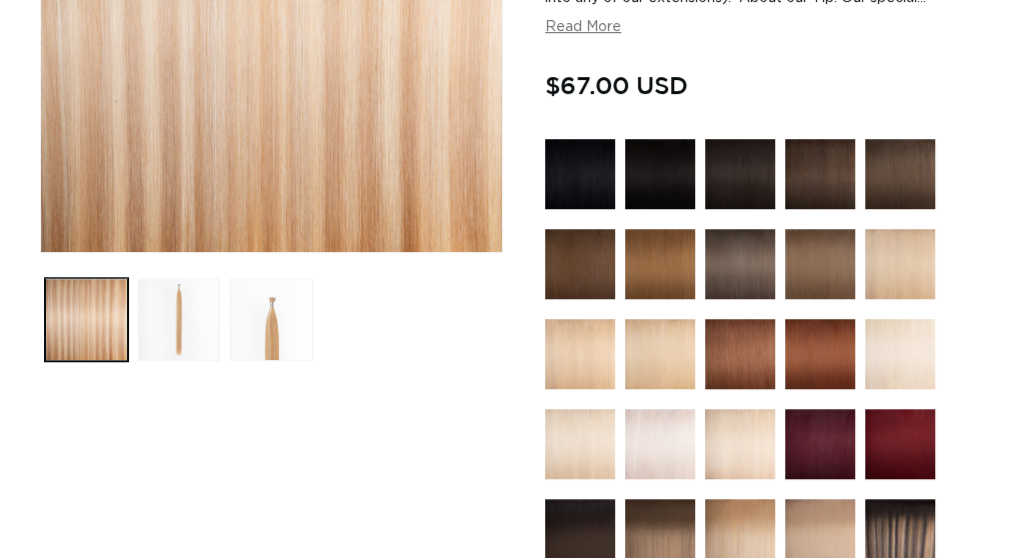 scroll, scrollTop: 1034, scrollLeft: 0, axis: vertical 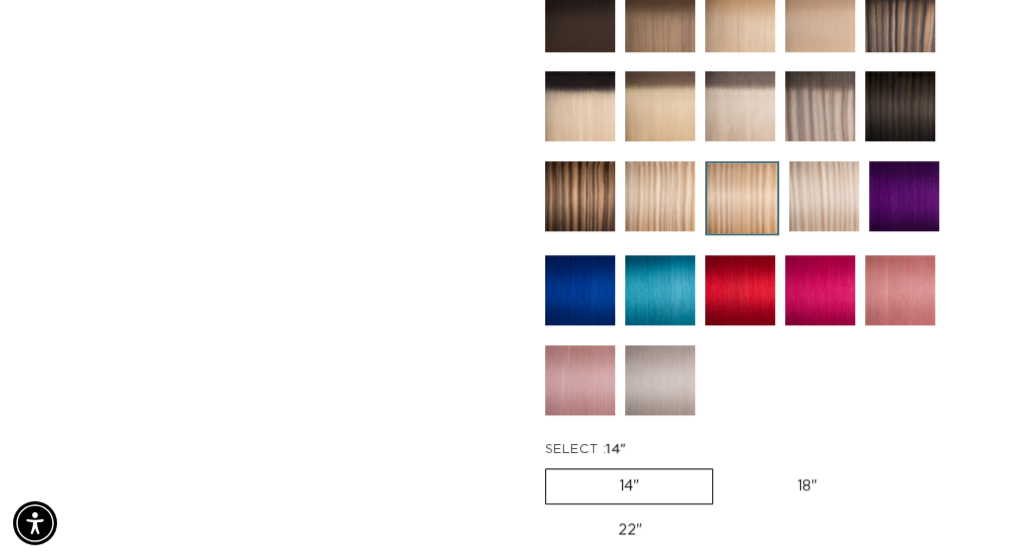 click at bounding box center (660, 196) 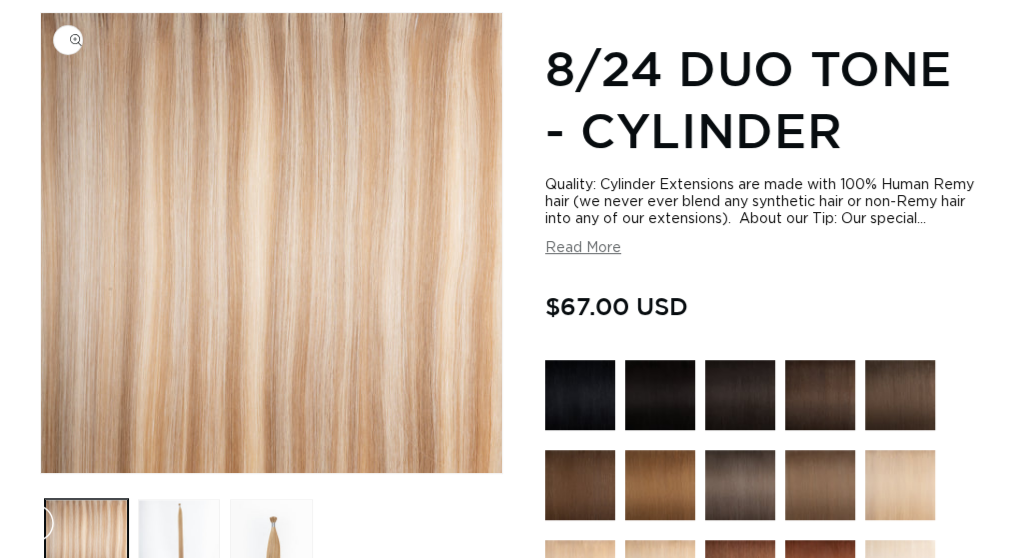 scroll, scrollTop: 356, scrollLeft: 0, axis: vertical 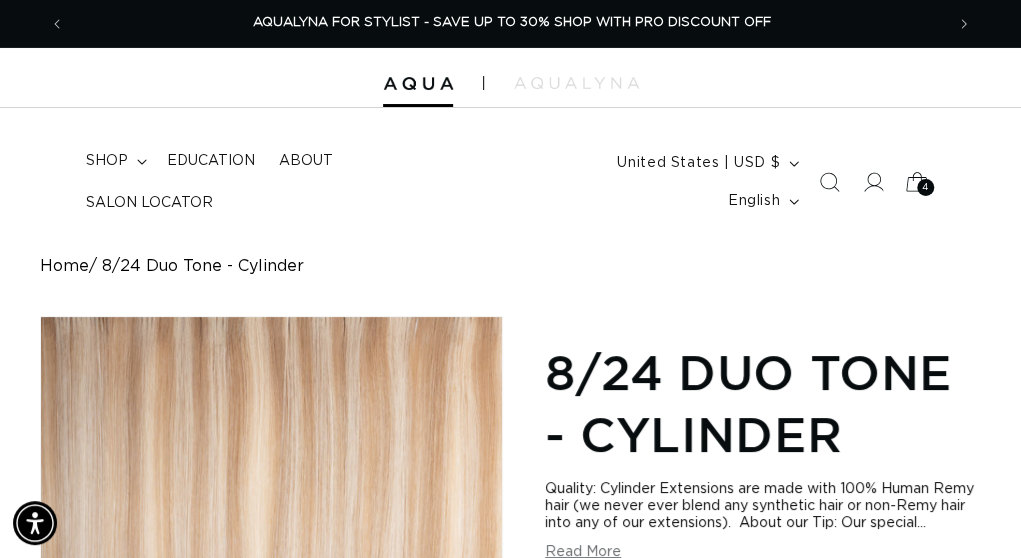 click 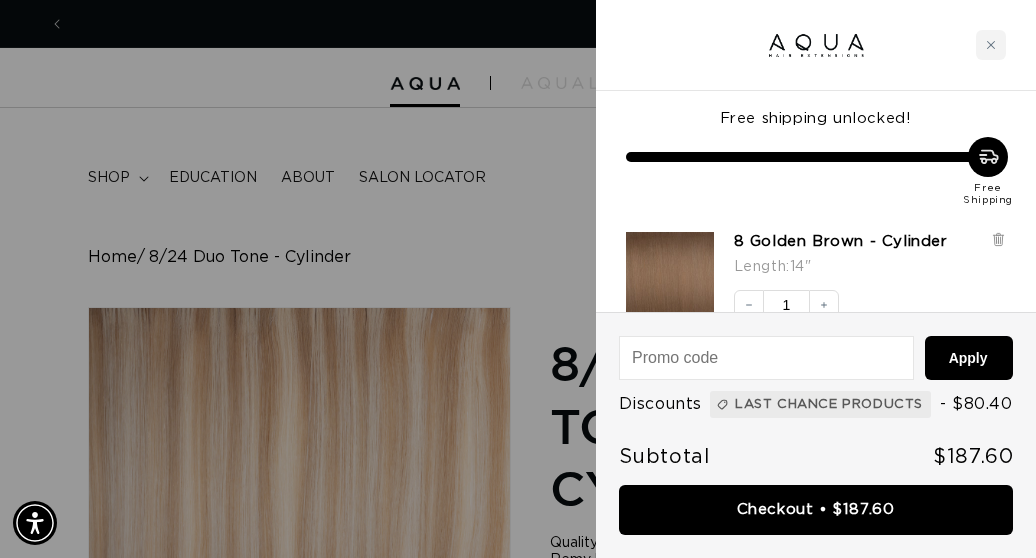 scroll, scrollTop: 0, scrollLeft: 0, axis: both 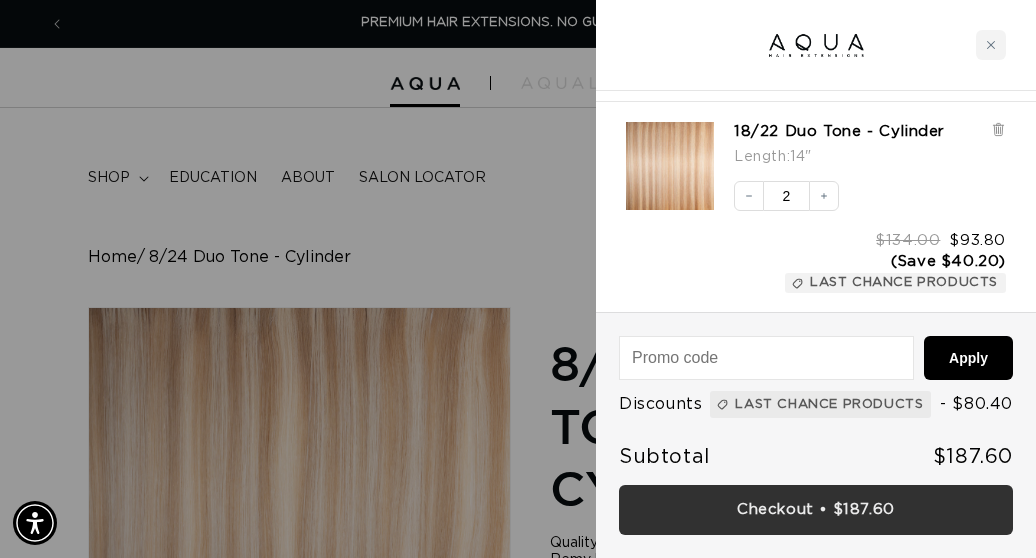 click on "Checkout • $187.60" at bounding box center [816, 510] 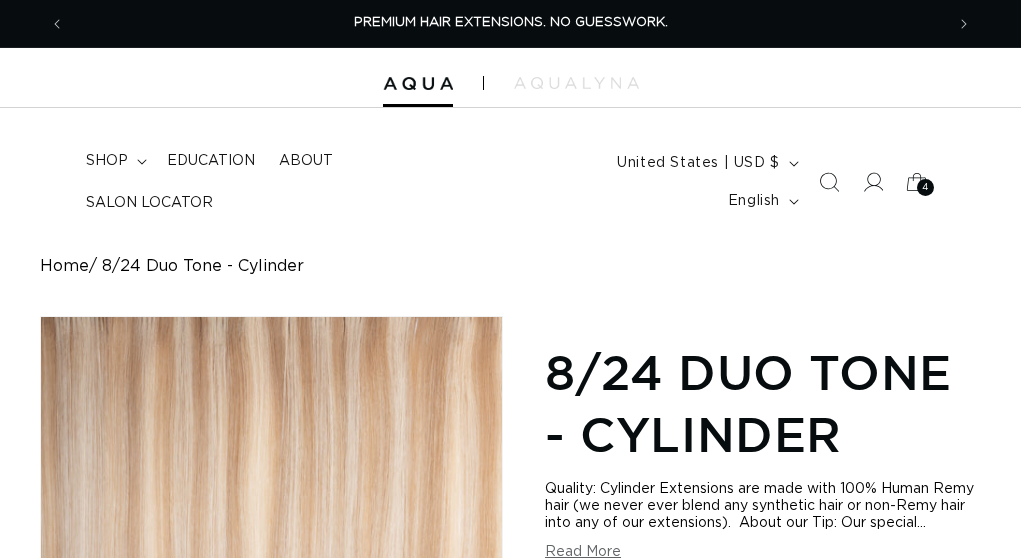 scroll, scrollTop: 709, scrollLeft: 0, axis: vertical 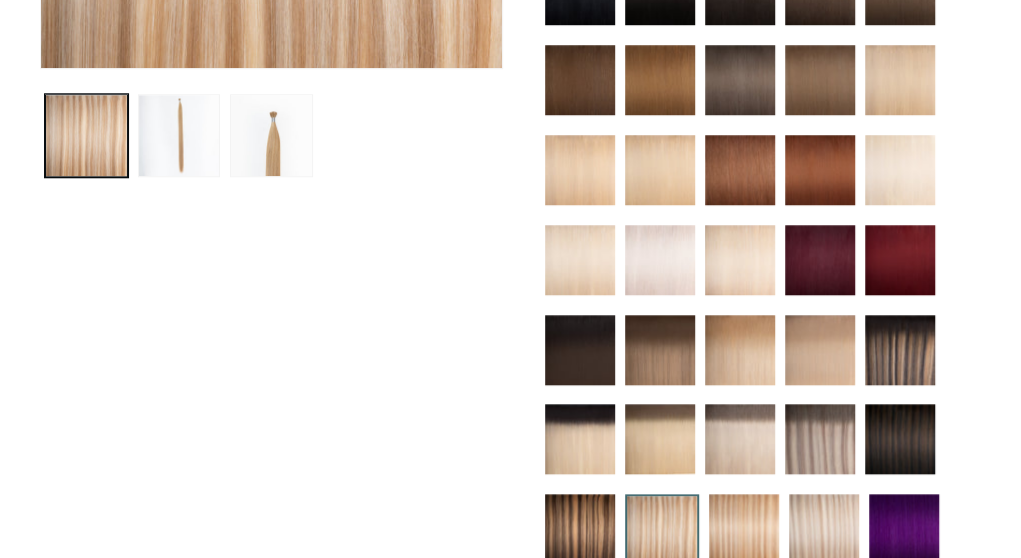 click at bounding box center (660, 80) 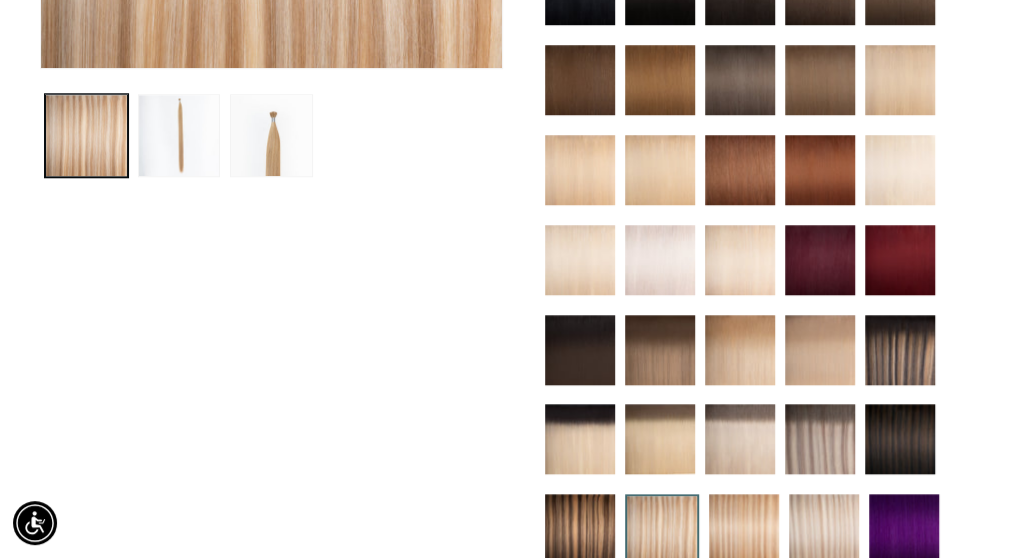 scroll, scrollTop: 0, scrollLeft: 878, axis: horizontal 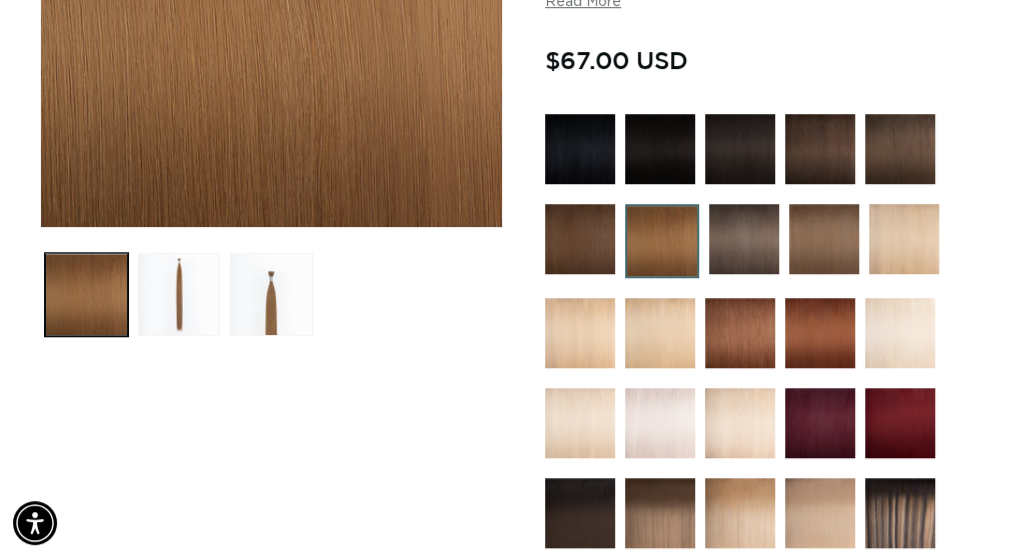 click at bounding box center (824, 239) 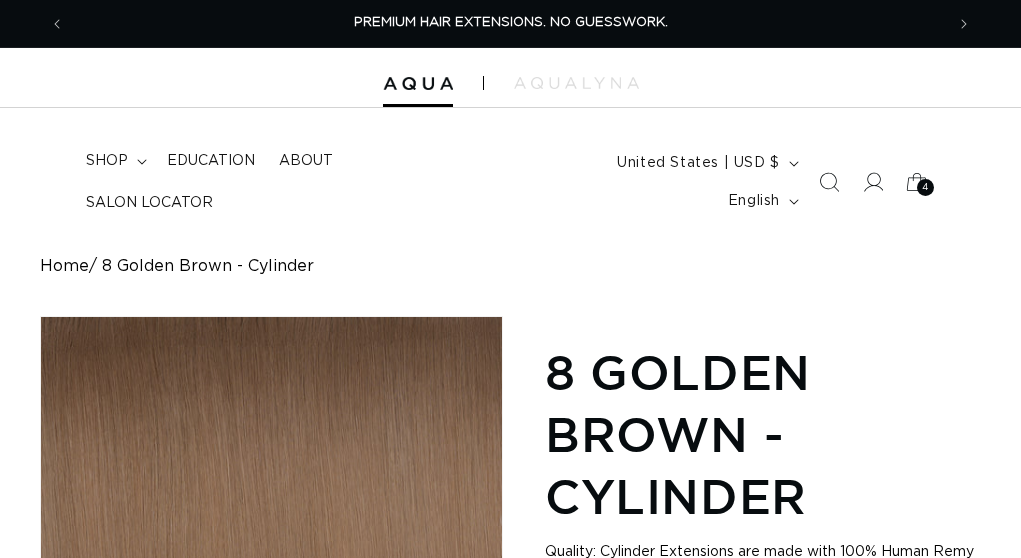 scroll, scrollTop: 0, scrollLeft: 0, axis: both 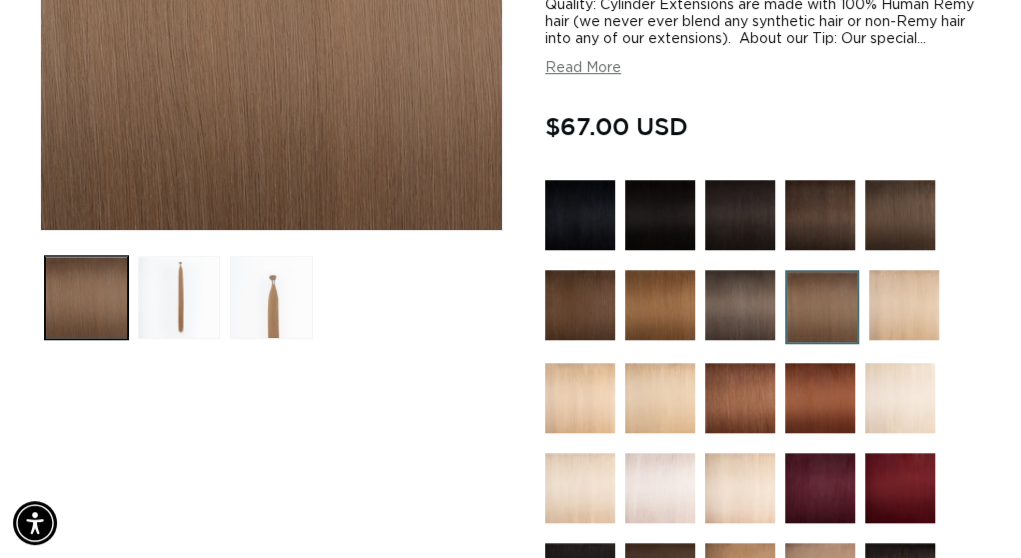 click at bounding box center [740, 398] 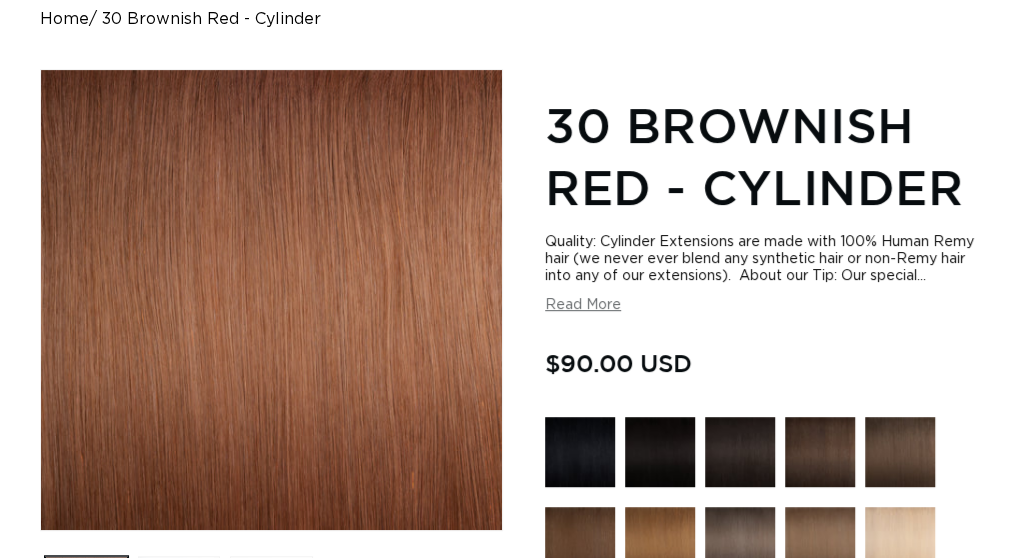 scroll, scrollTop: 842, scrollLeft: 0, axis: vertical 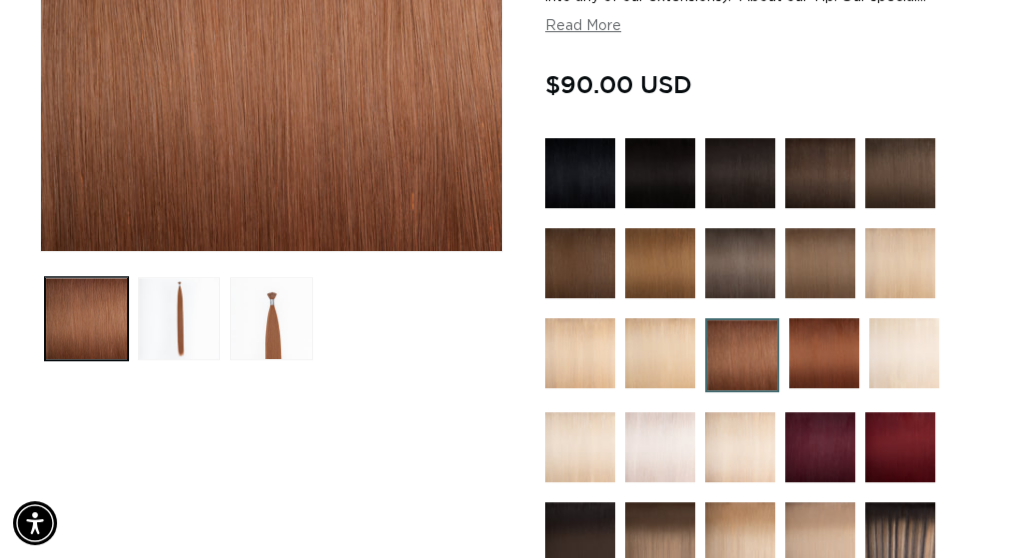 click at bounding box center (820, 263) 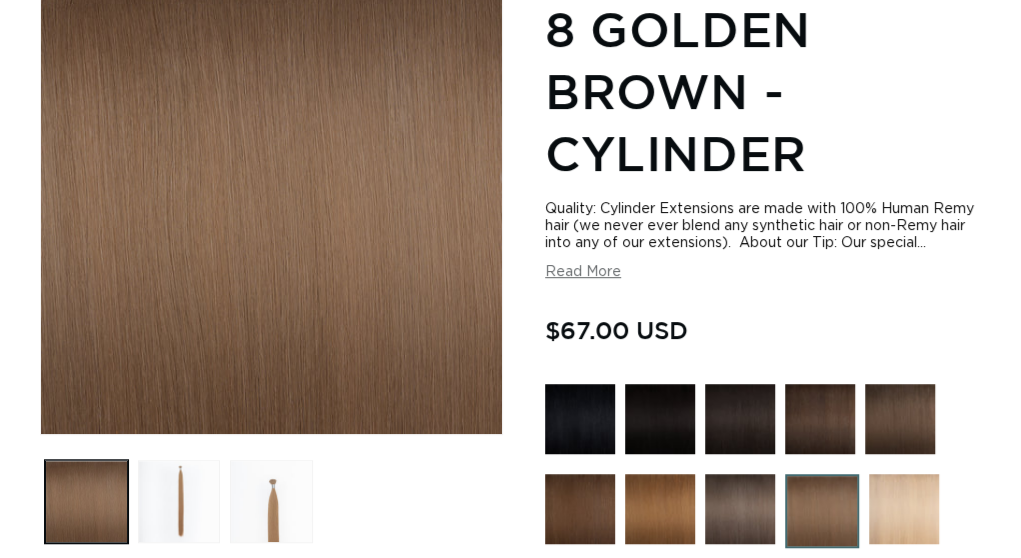 scroll, scrollTop: 343, scrollLeft: 0, axis: vertical 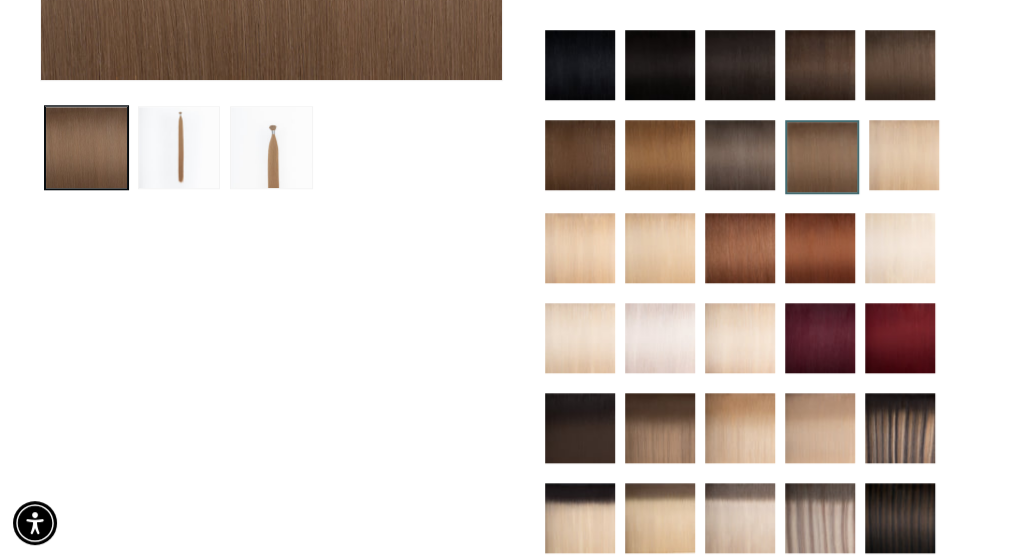 click at bounding box center [904, 155] 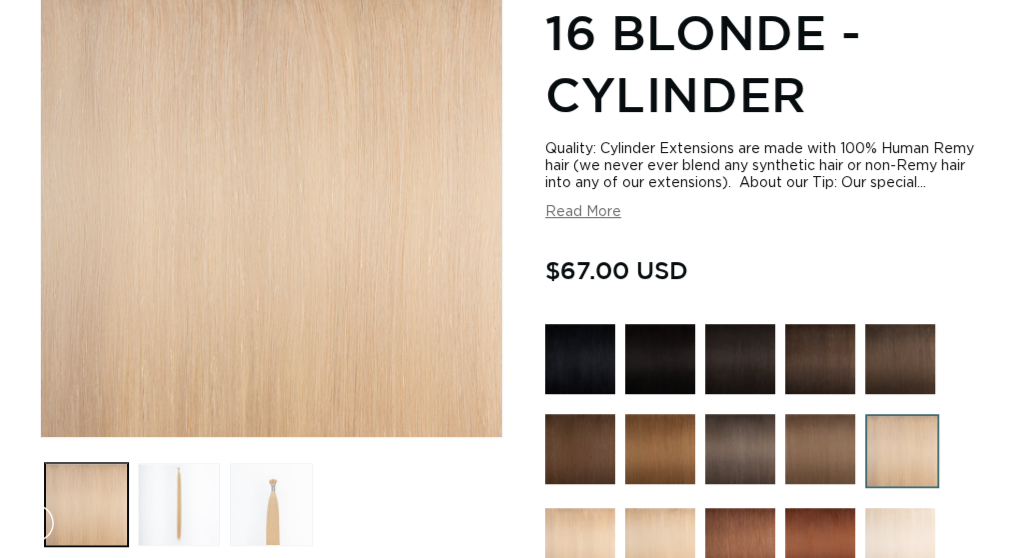 scroll, scrollTop: 362, scrollLeft: 0, axis: vertical 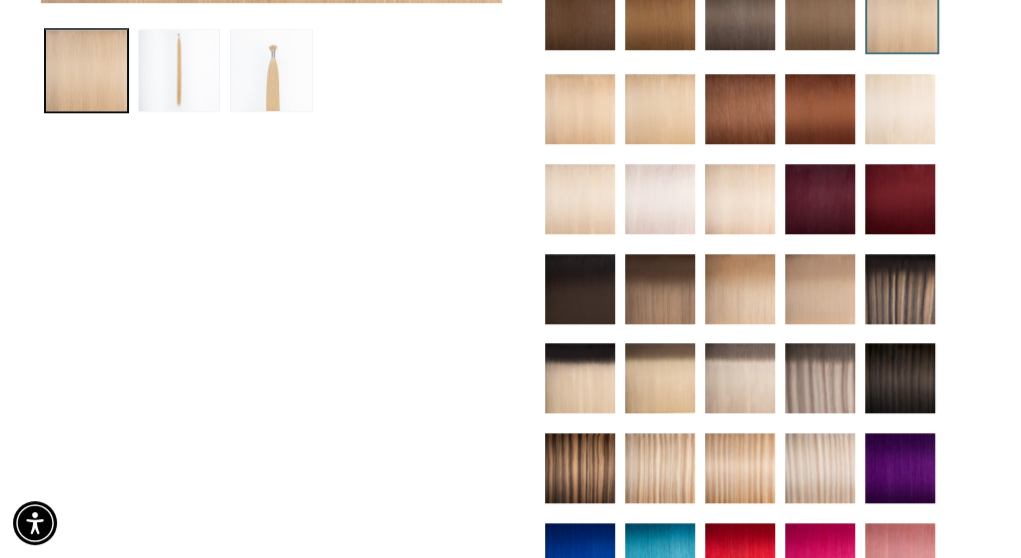 click at bounding box center (660, 289) 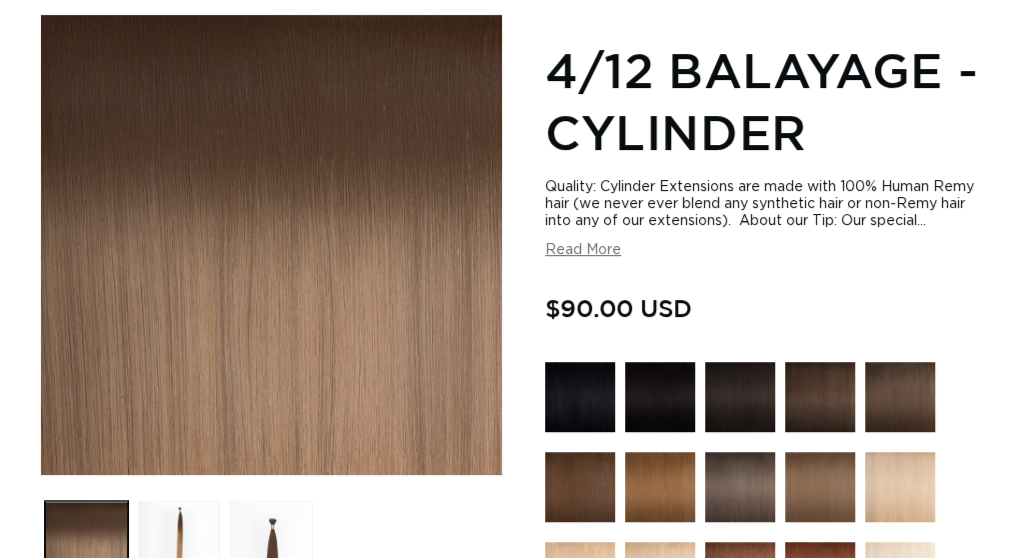 scroll, scrollTop: 310, scrollLeft: 0, axis: vertical 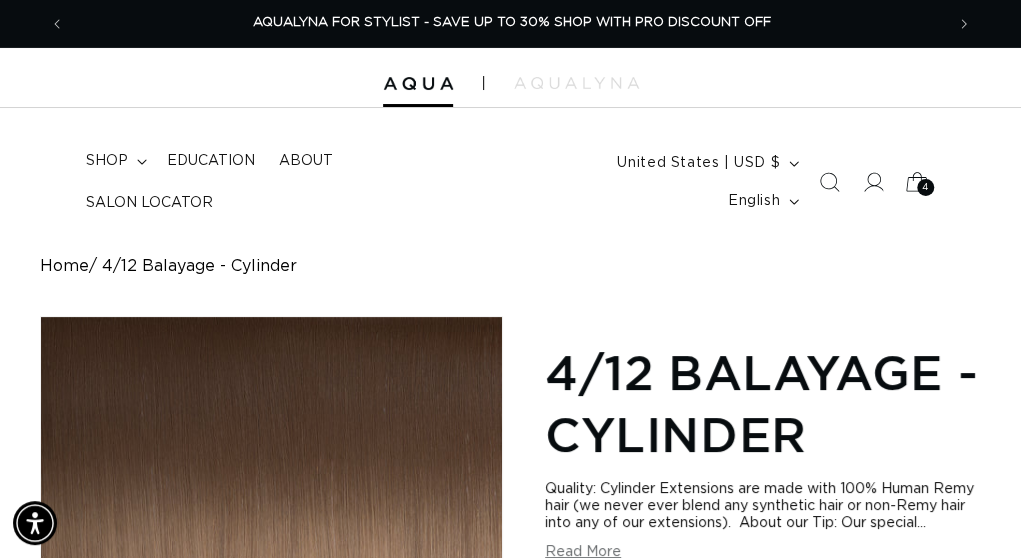 click 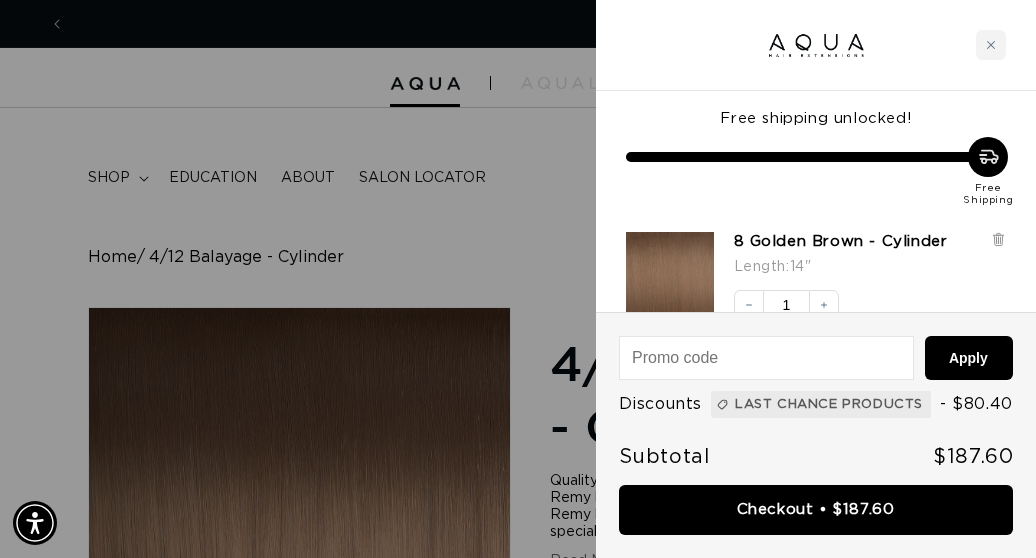 scroll, scrollTop: 0, scrollLeft: 894, axis: horizontal 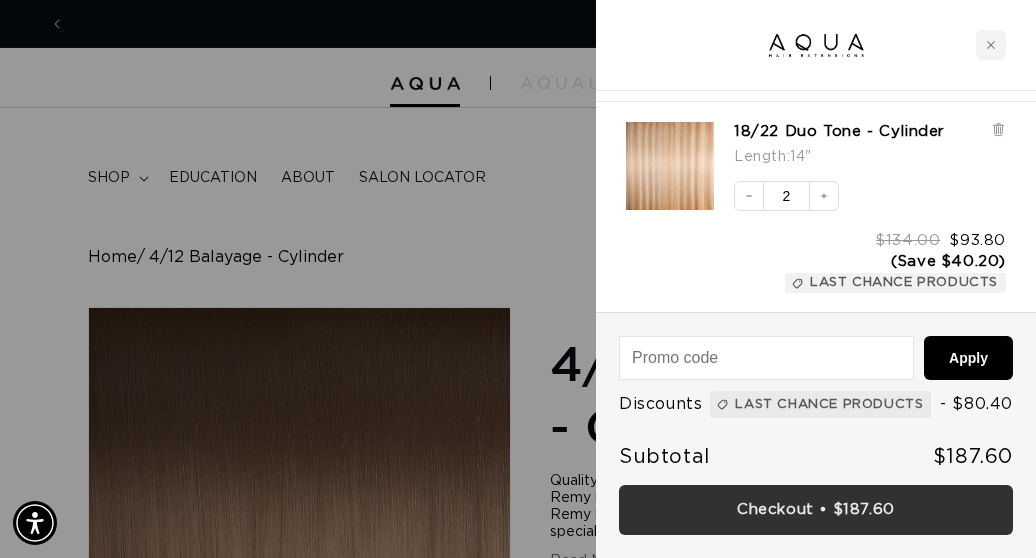 click on "Checkout • $187.60" at bounding box center [816, 510] 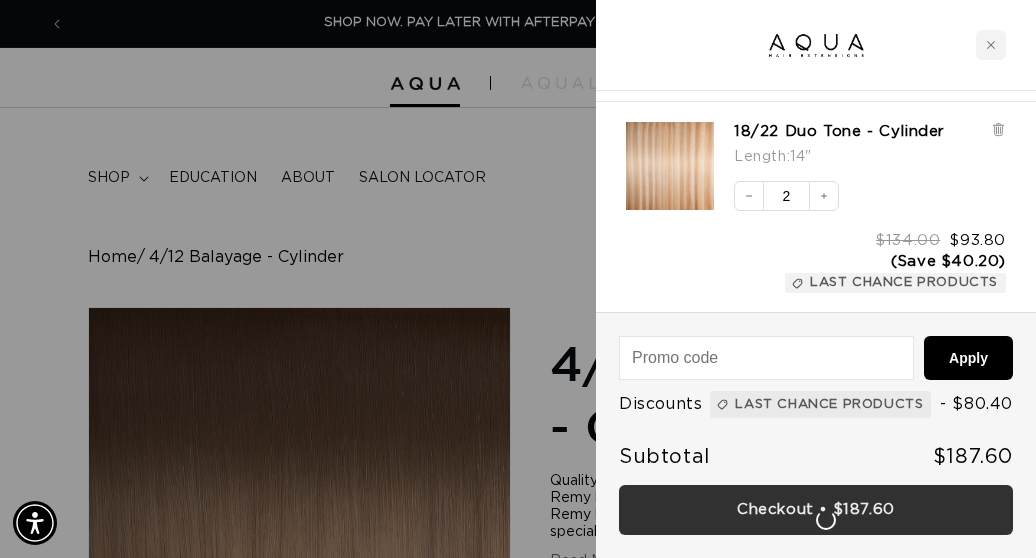 scroll, scrollTop: 0, scrollLeft: 1788, axis: horizontal 